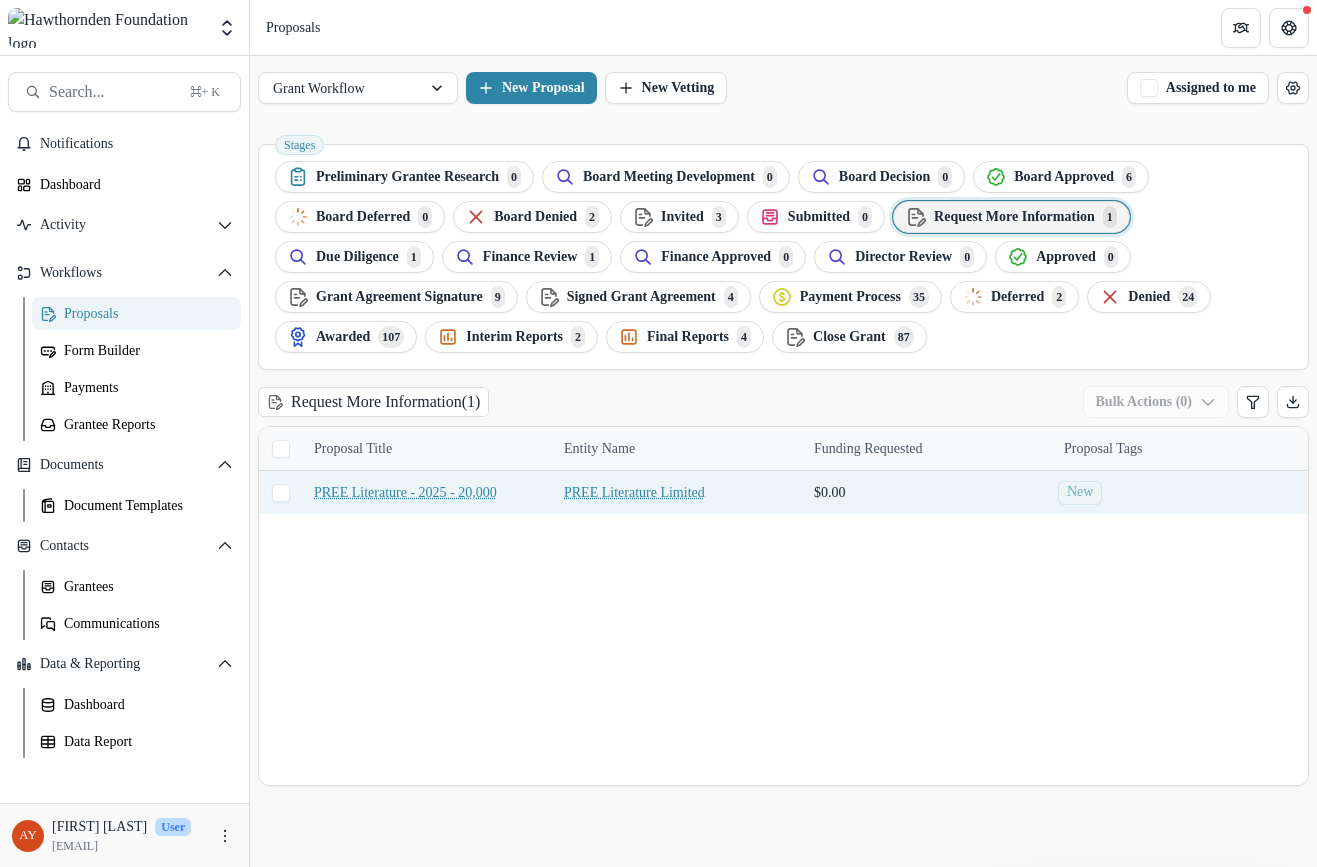 scroll, scrollTop: 0, scrollLeft: 0, axis: both 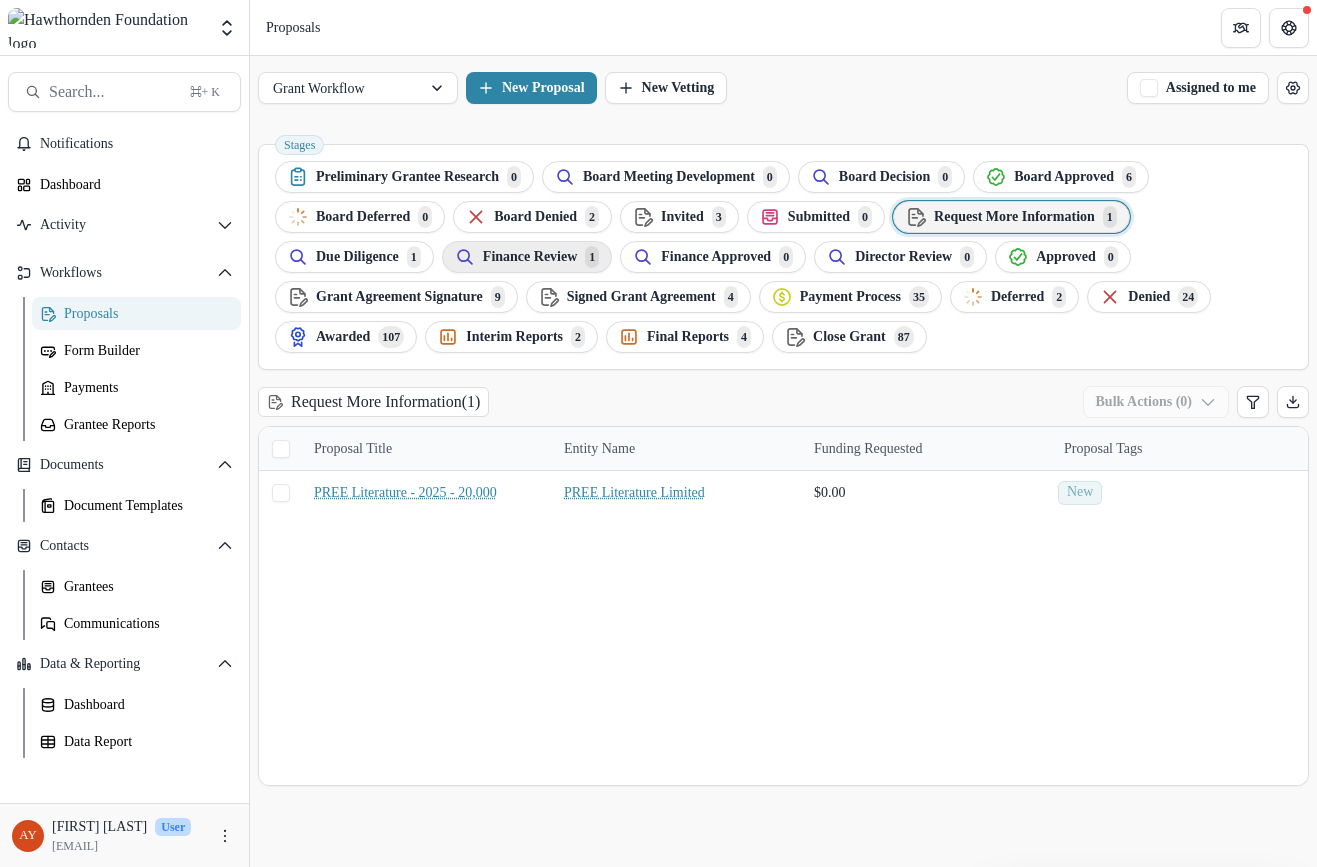 click on "Finance Review" at bounding box center [407, 177] 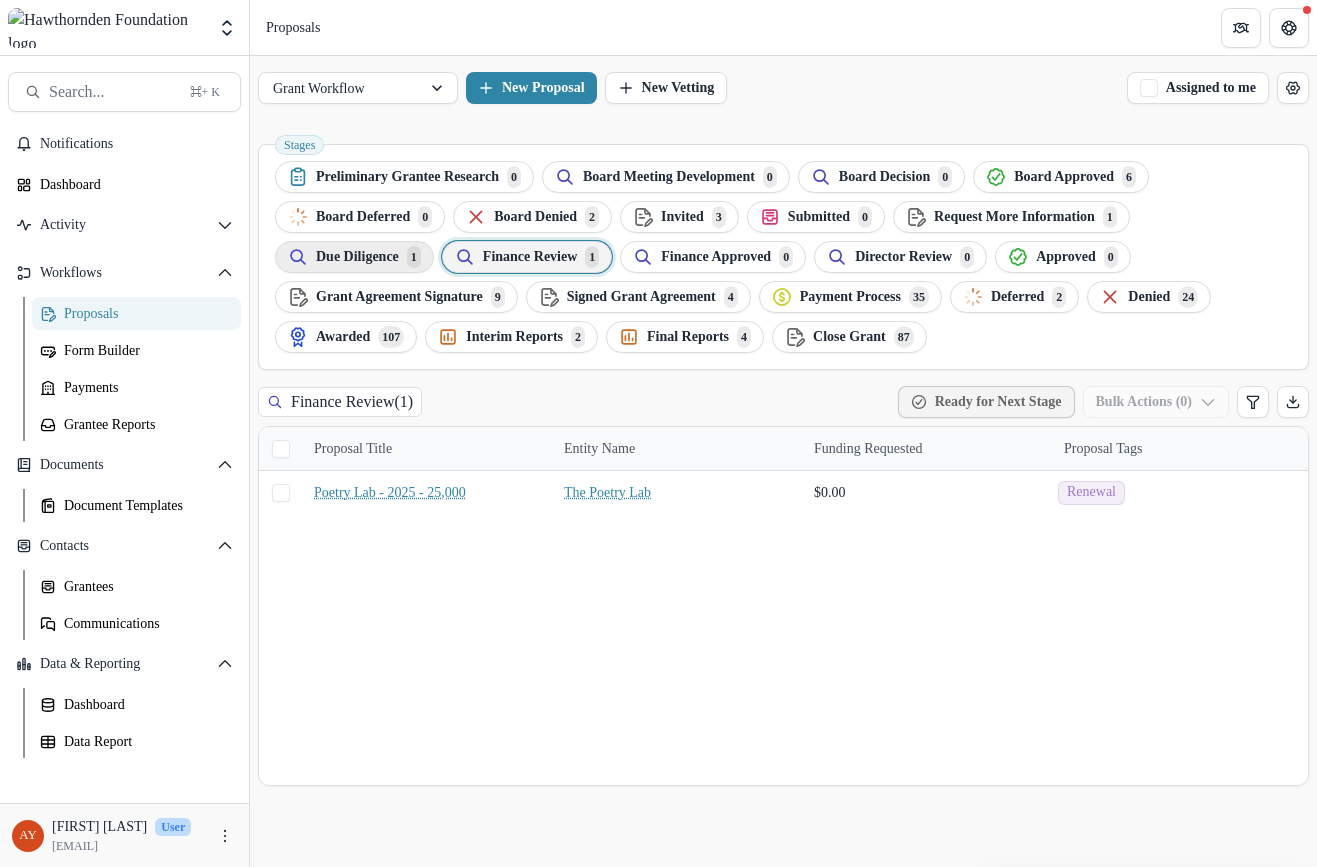 click on "Due Diligence 1" at bounding box center [354, 257] 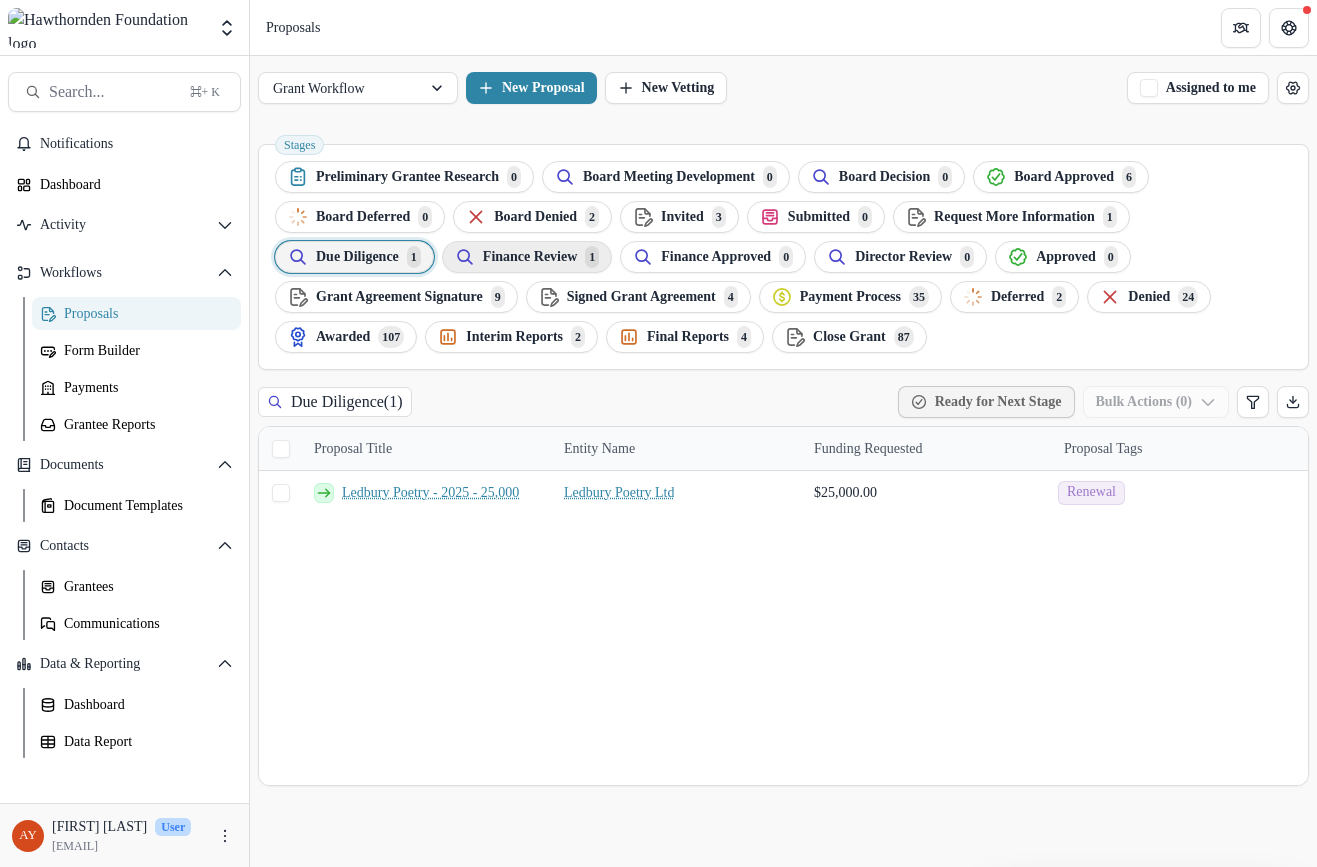 click on "Finance Review" at bounding box center (407, 177) 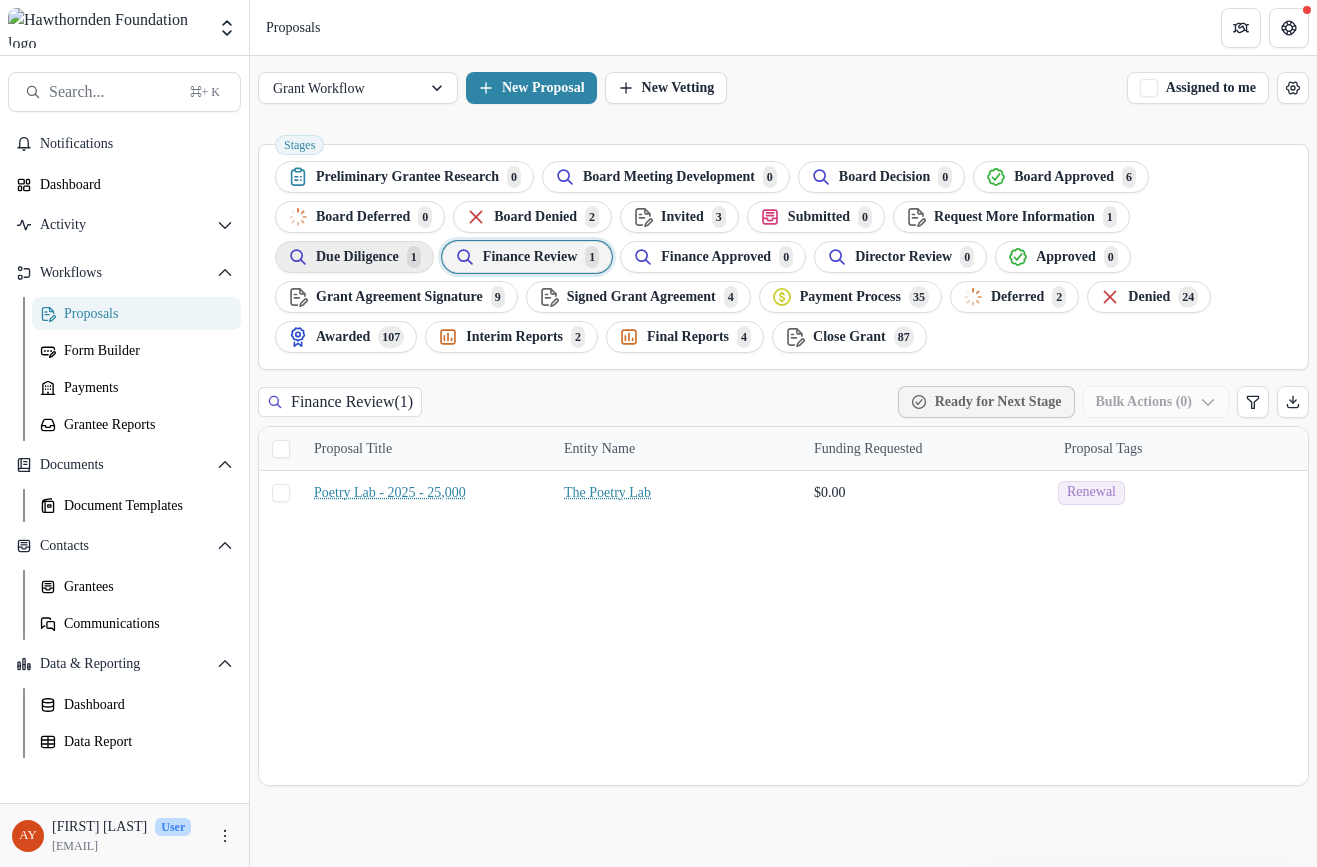 click on "Due Diligence" at bounding box center [407, 177] 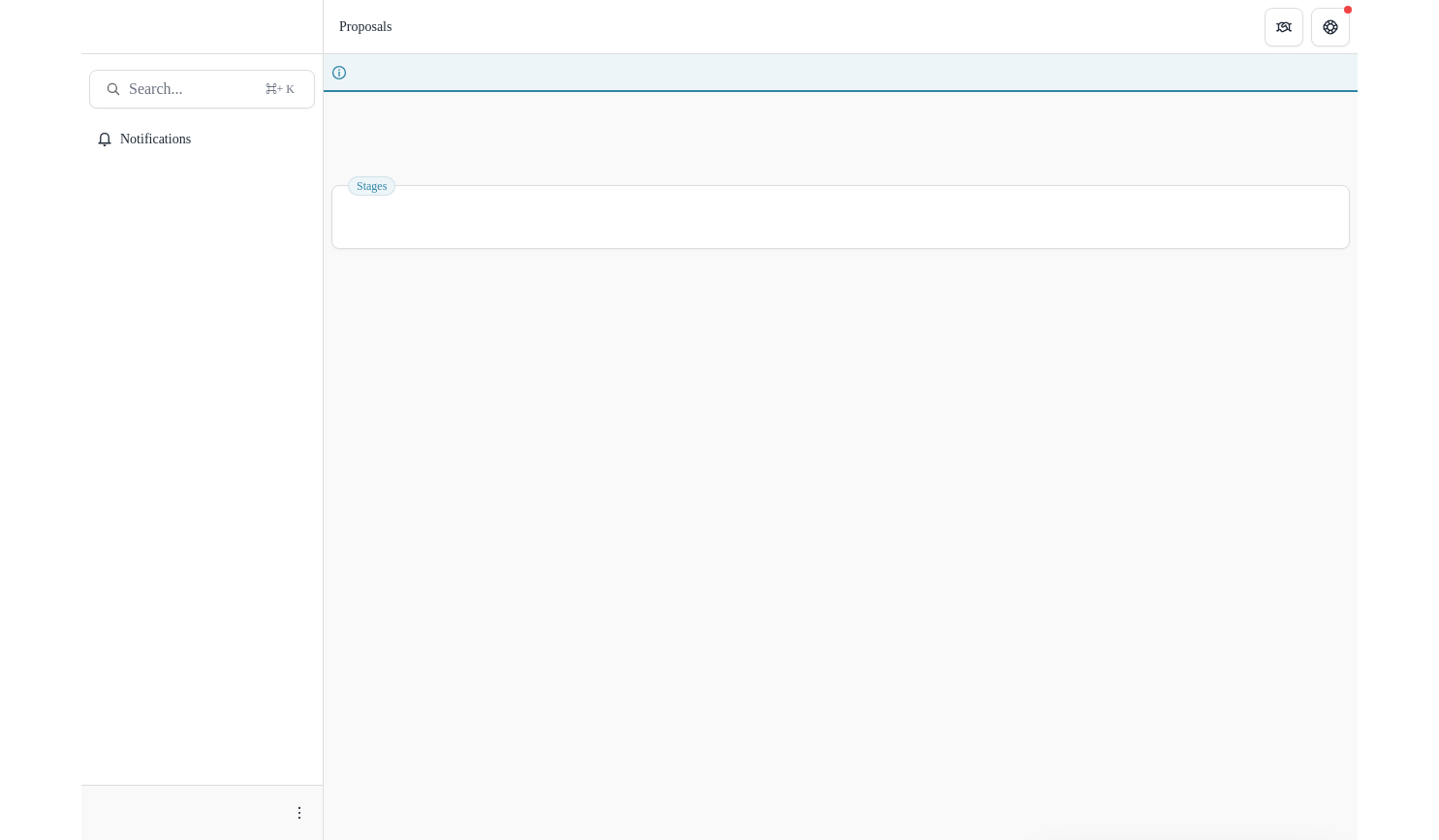 scroll, scrollTop: 0, scrollLeft: 0, axis: both 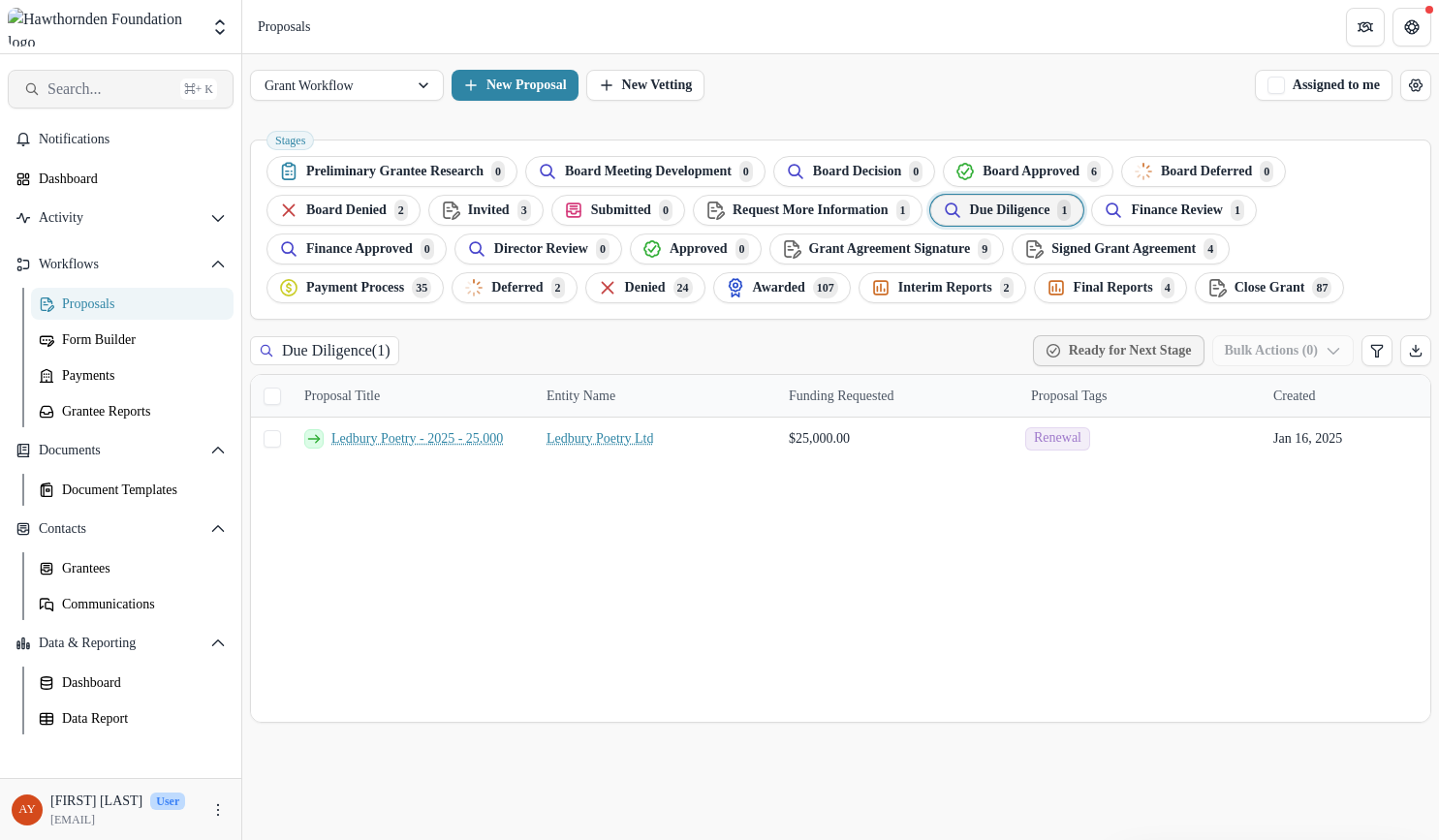 click on "Search... ⌘  + K" at bounding box center (120, 89) 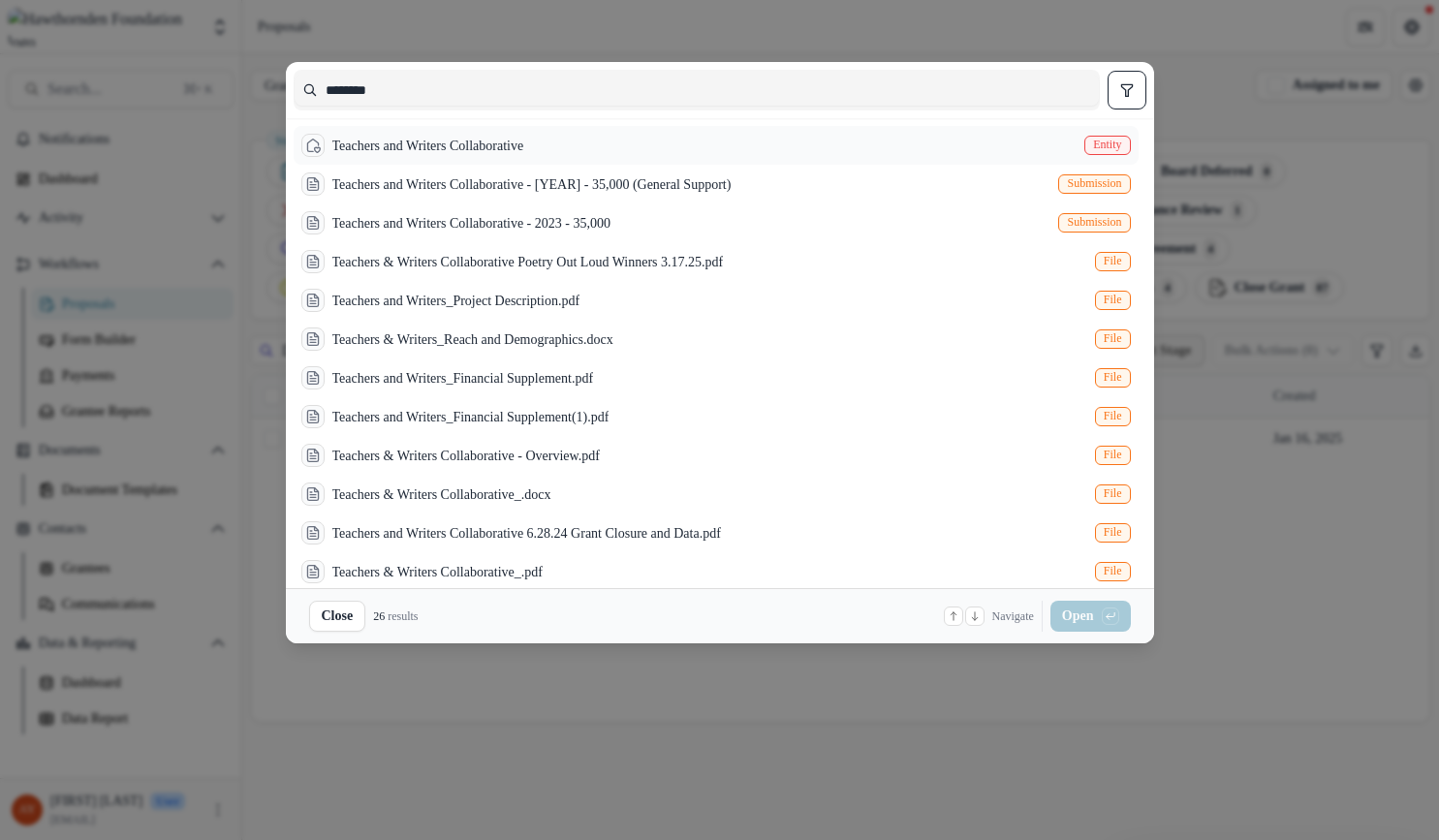 type on "********" 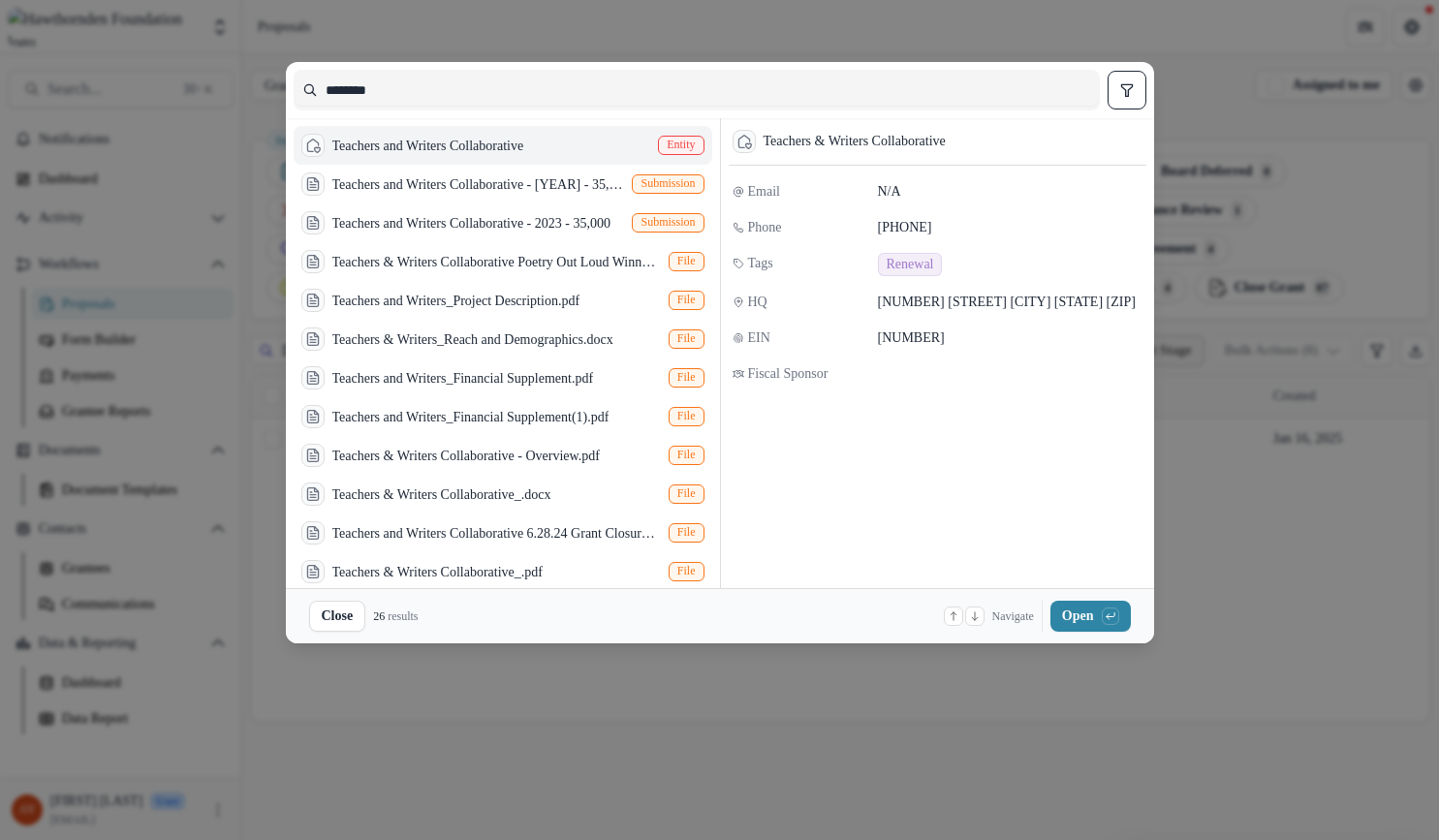 click on "Close 26   results Navigate up and down with arrow keys Open with enter key" at bounding box center (720, 615) 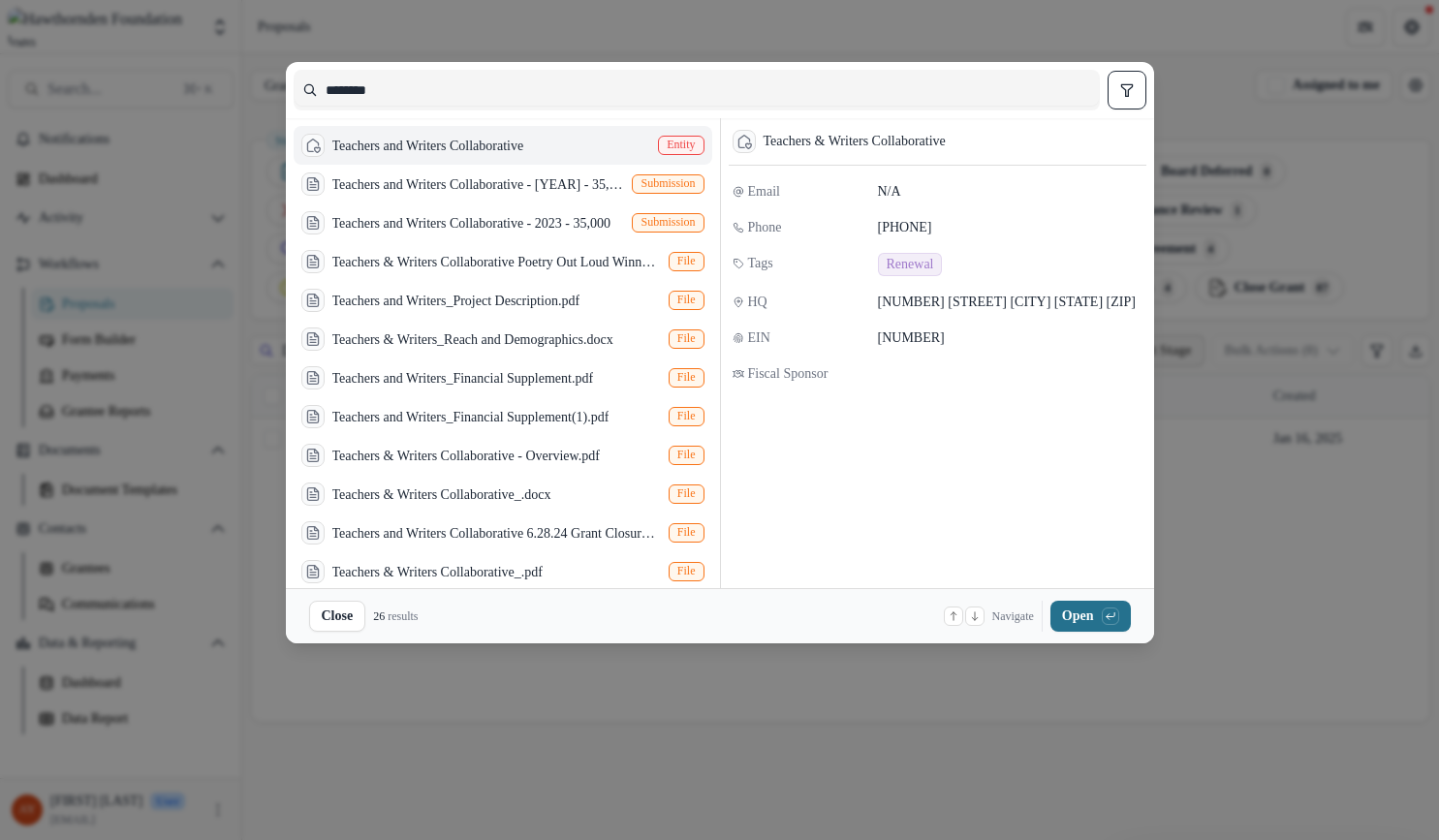 click on "Open with enter key" at bounding box center (1090, 616) 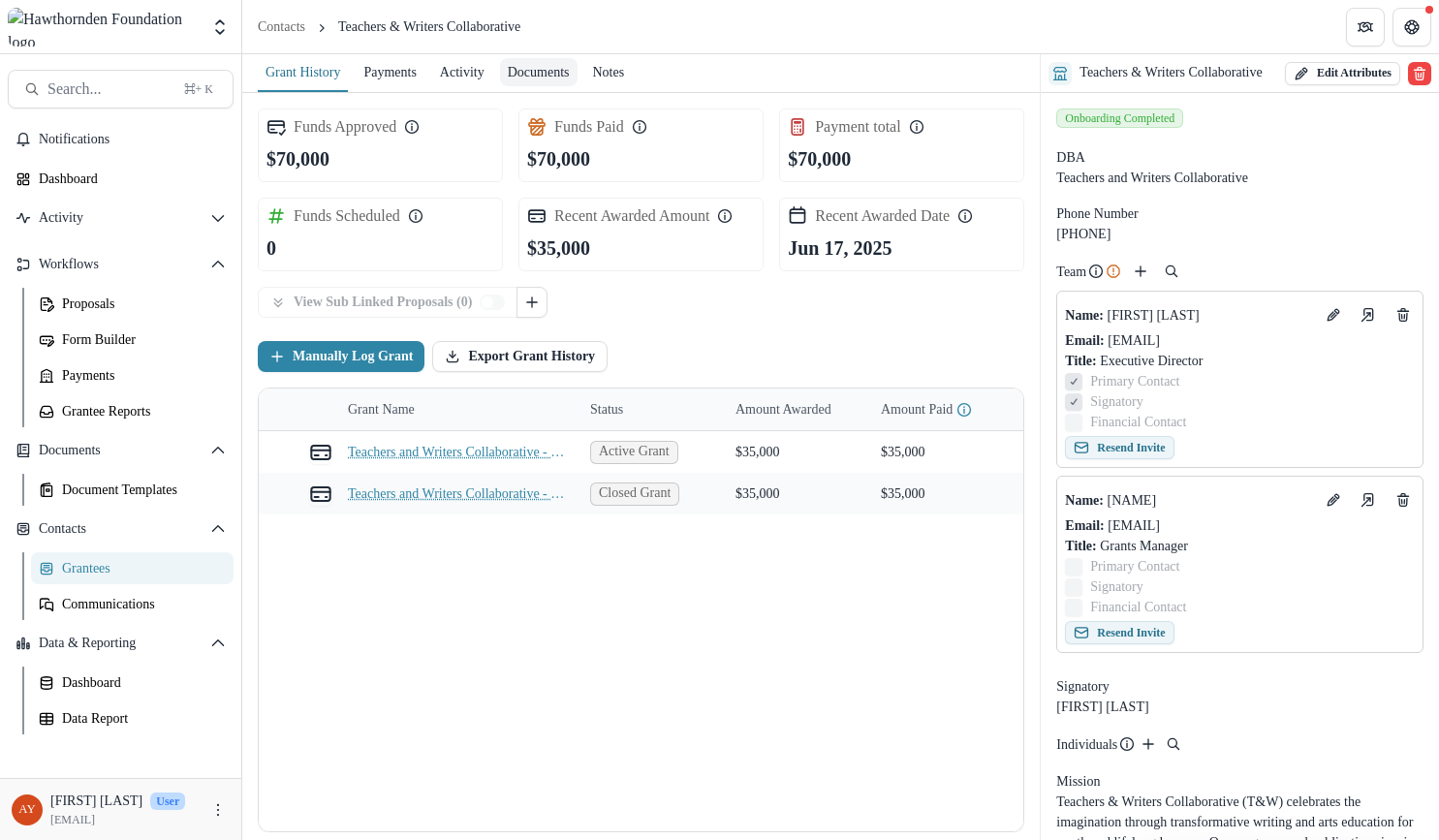 click on "Documents" at bounding box center (539, 72) 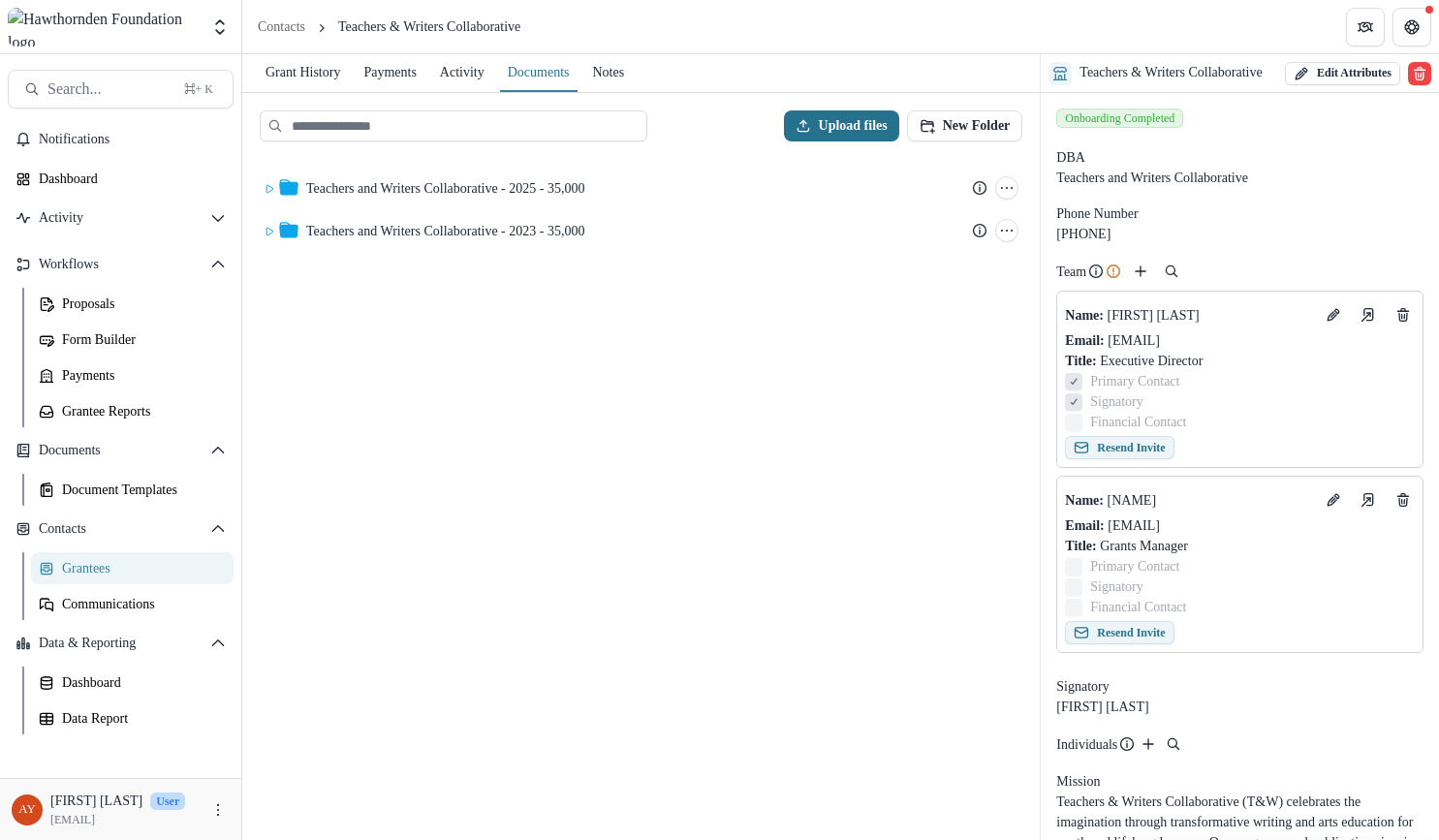 click on "Upload files" at bounding box center [841, 126] 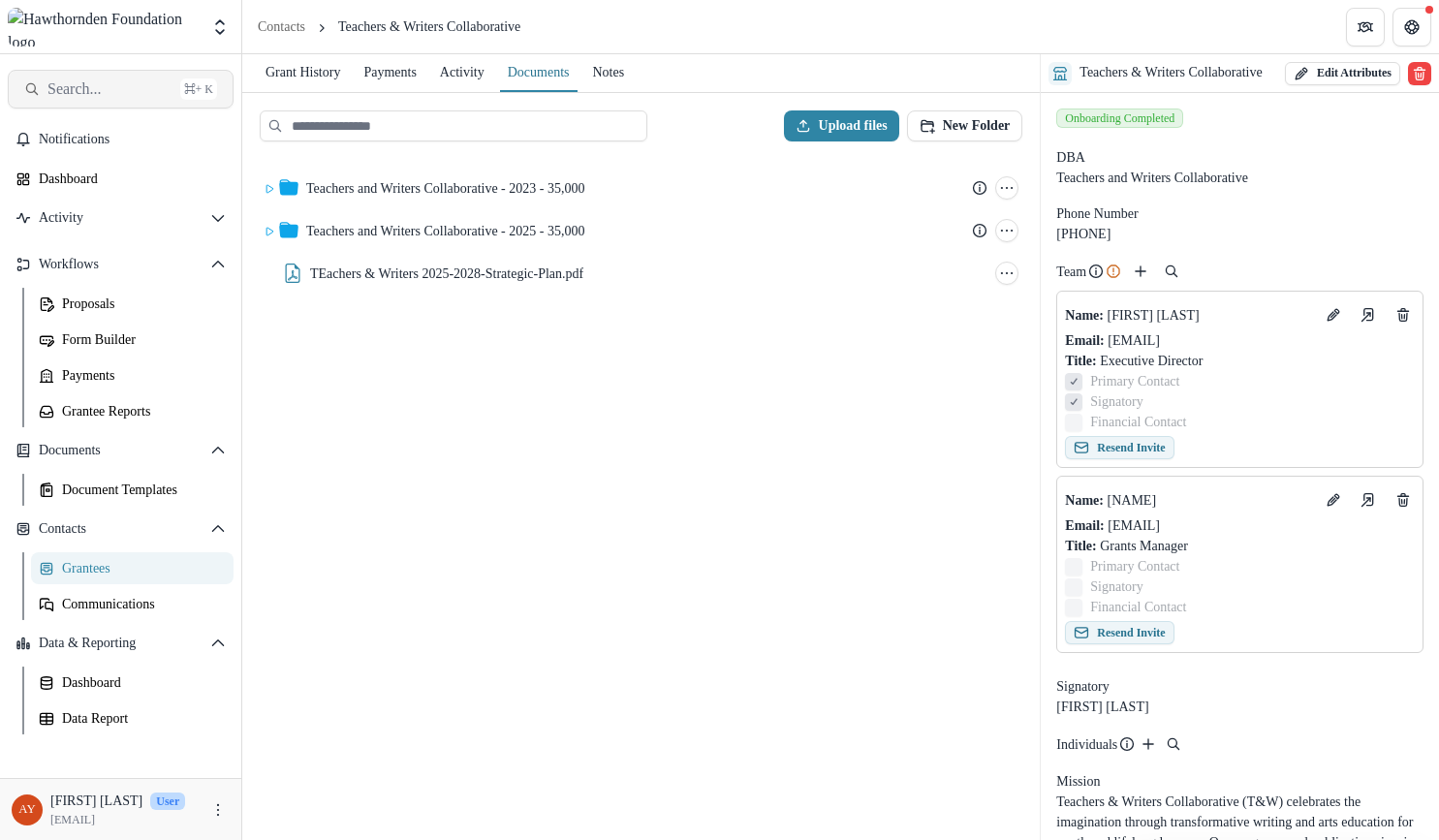 click on "Search..." at bounding box center [109, 88] 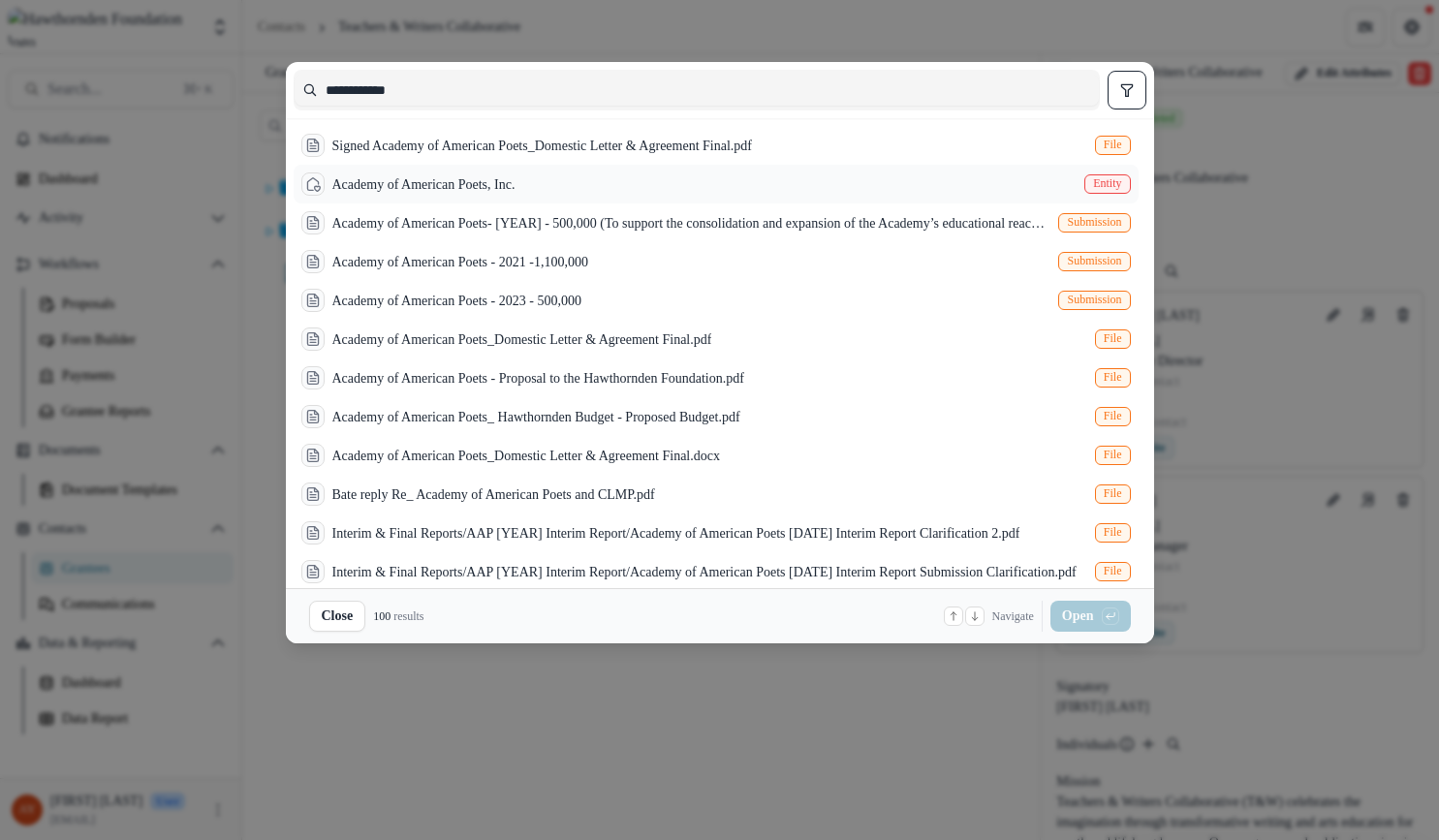 type on "**********" 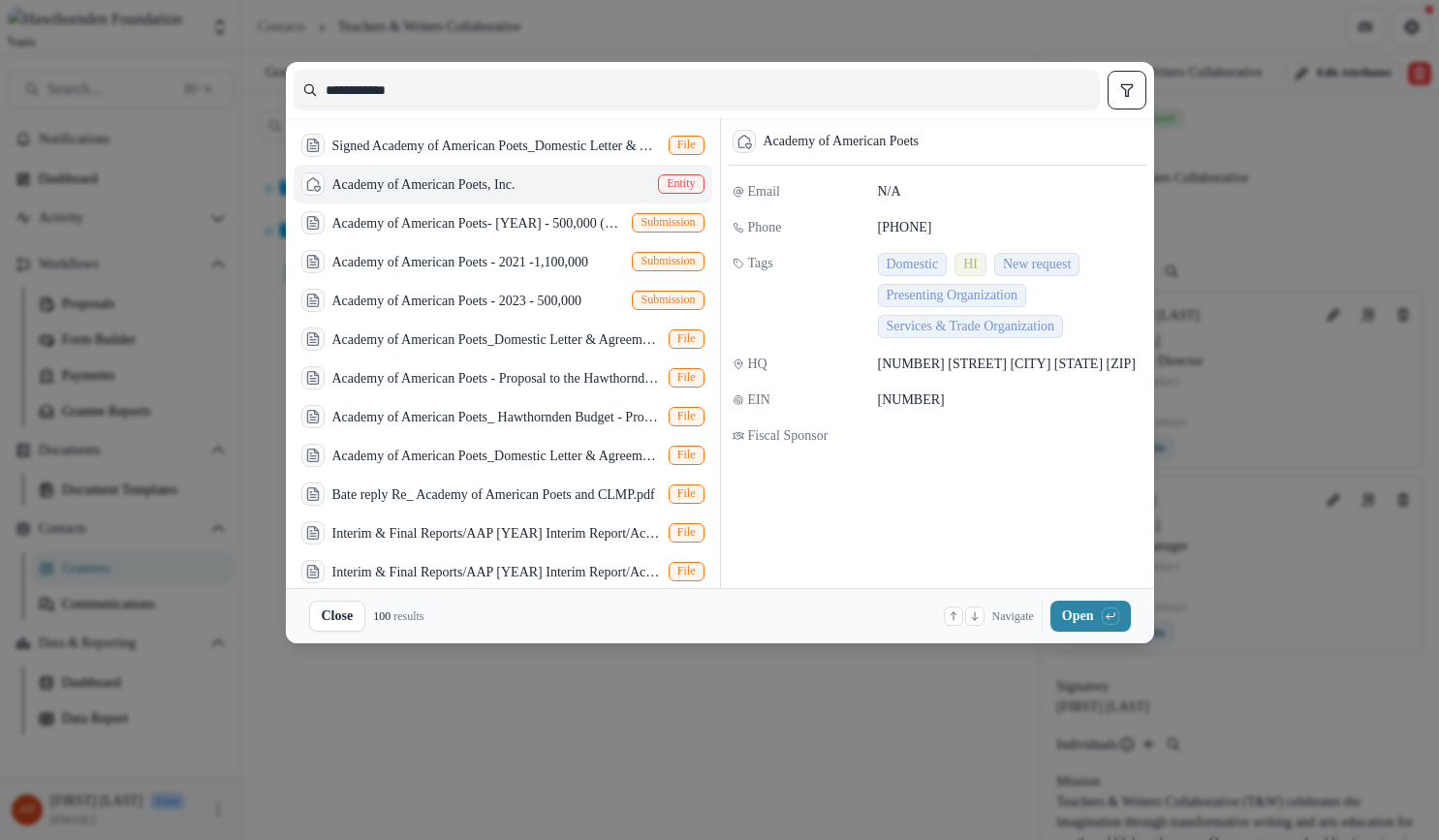 click on "Close 100   results Navigate up and down with arrow keys Open with enter key" at bounding box center [720, 615] 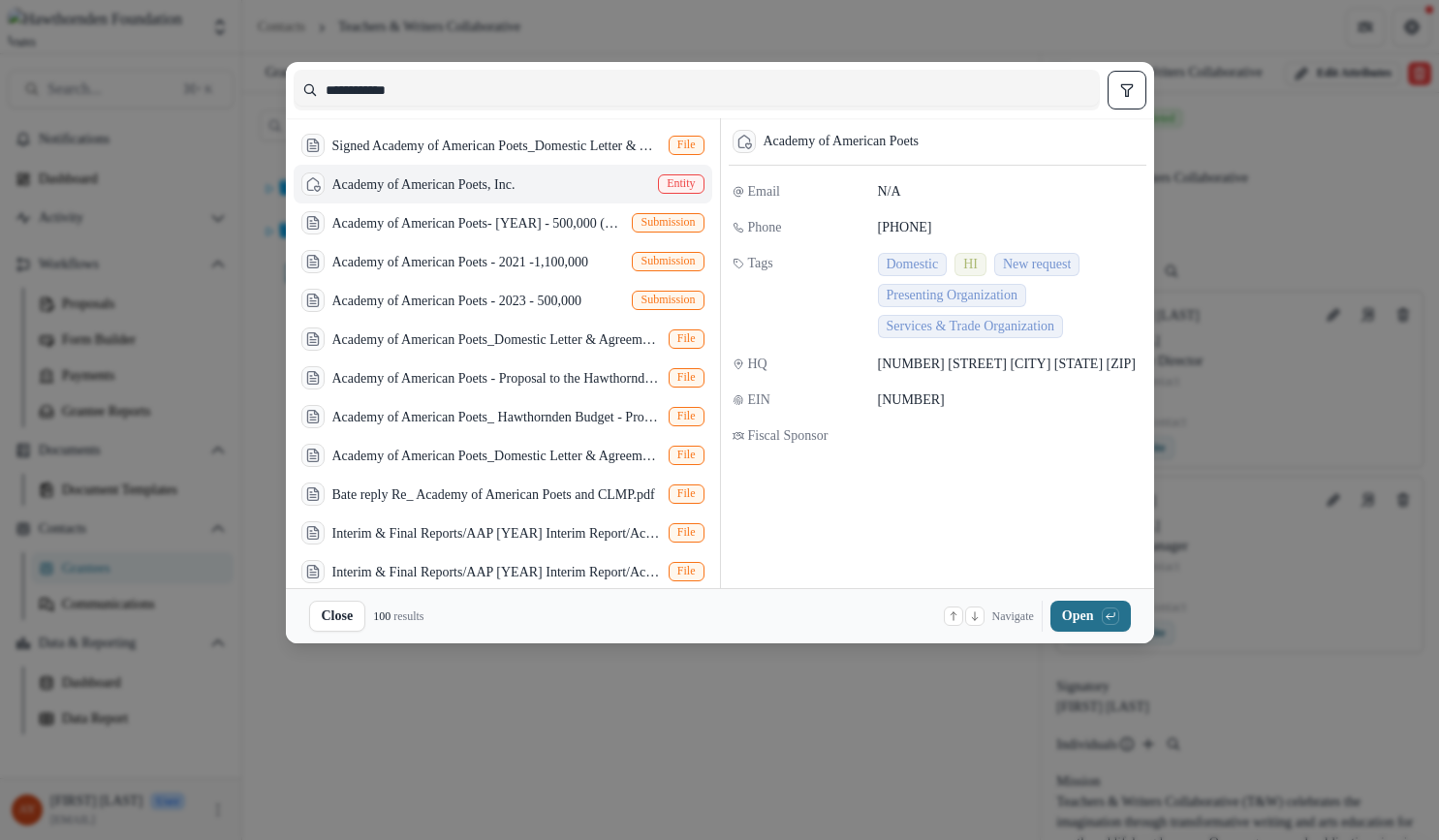 click on "Open with enter key" at bounding box center (1090, 616) 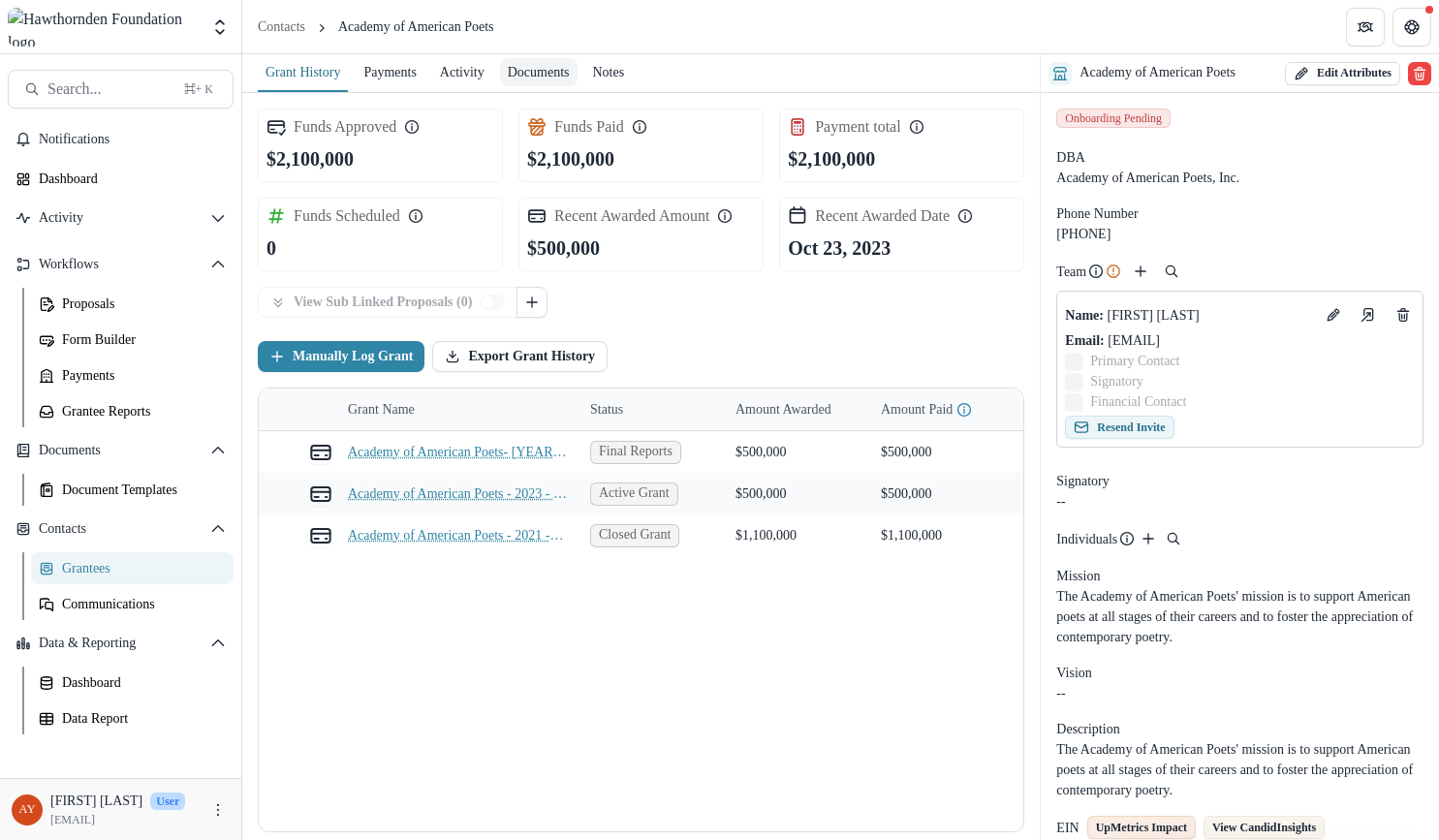 click on "Documents" at bounding box center (539, 72) 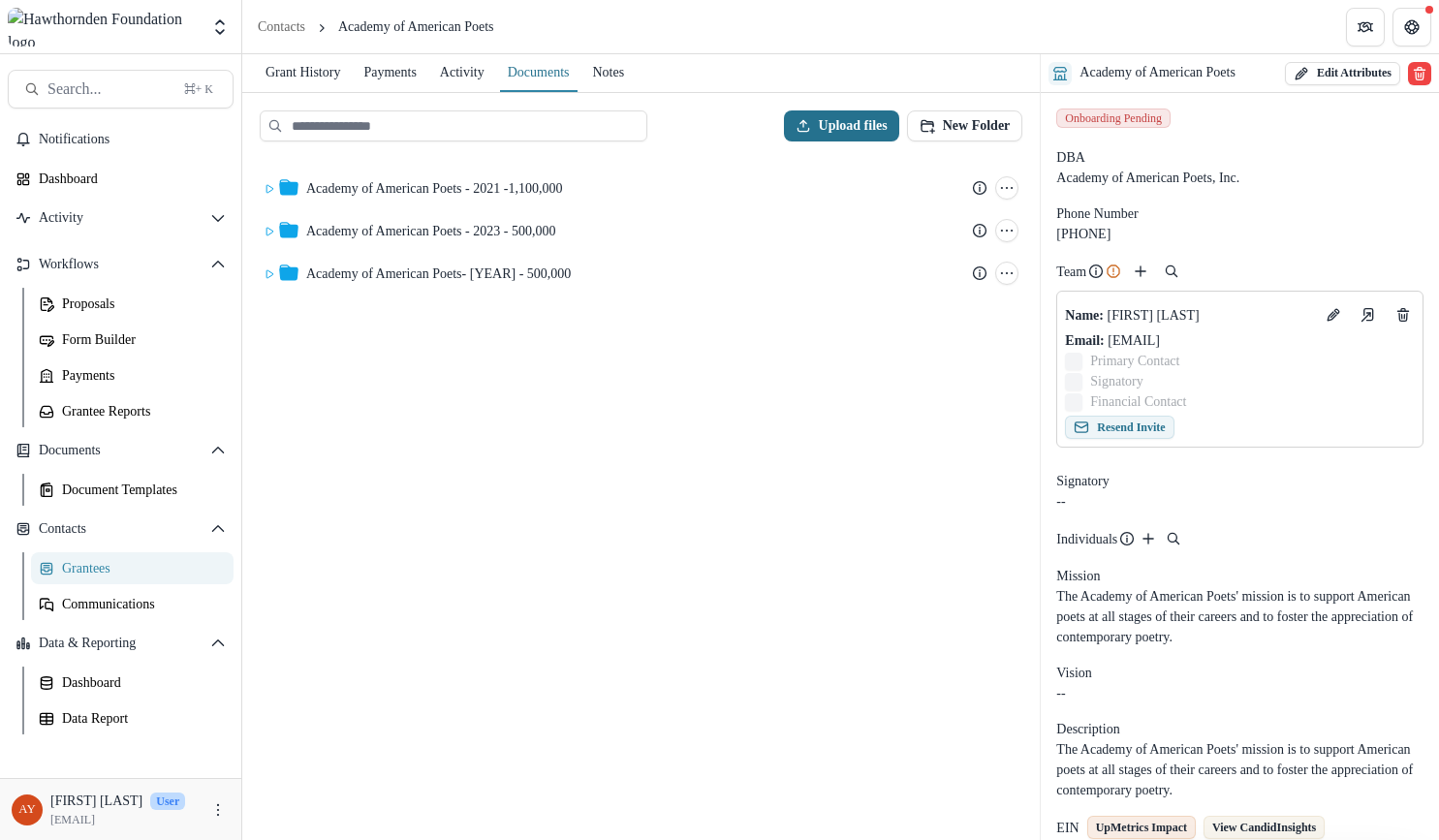 click on "Upload files" at bounding box center (841, 126) 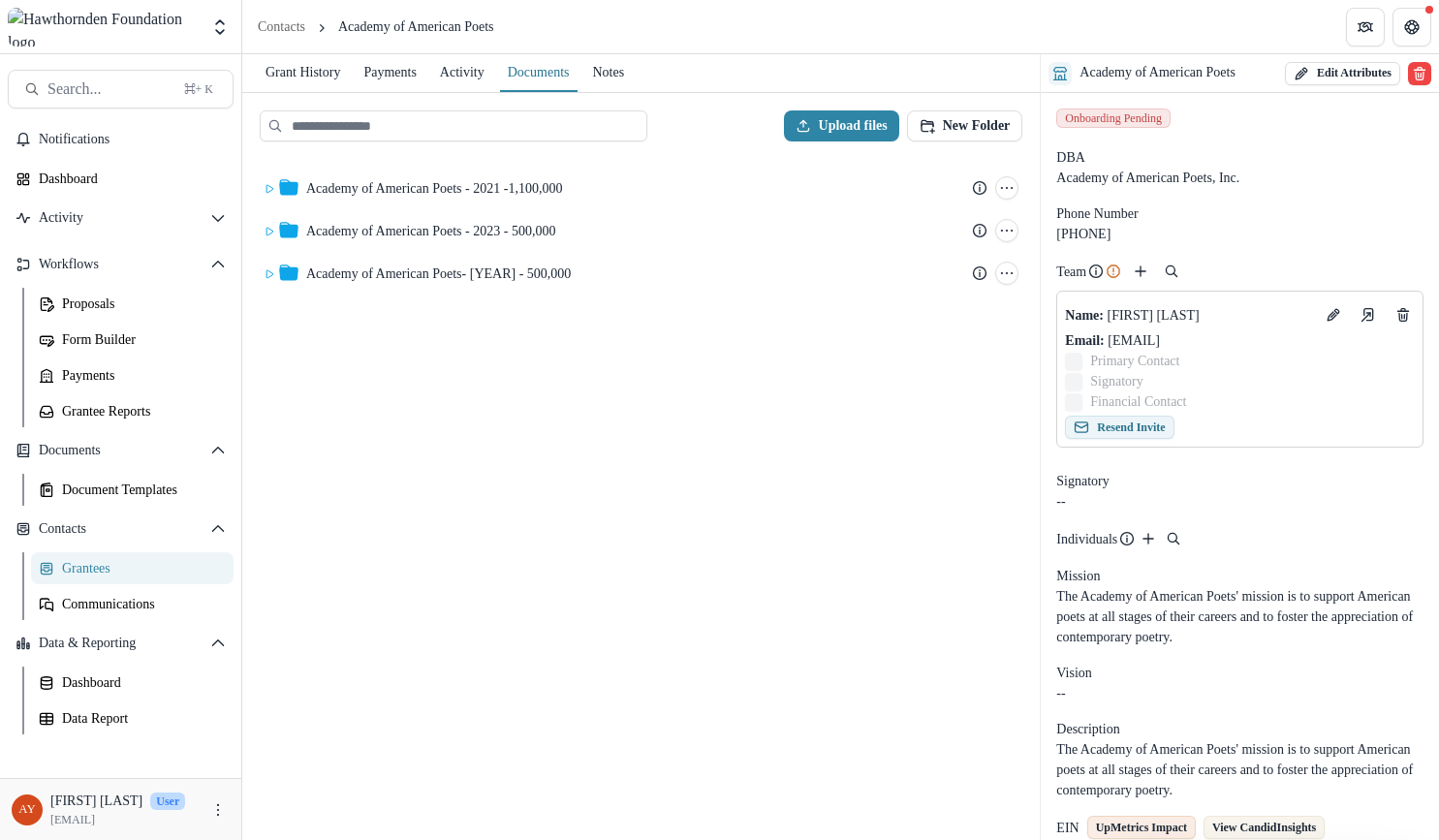 type on "**********" 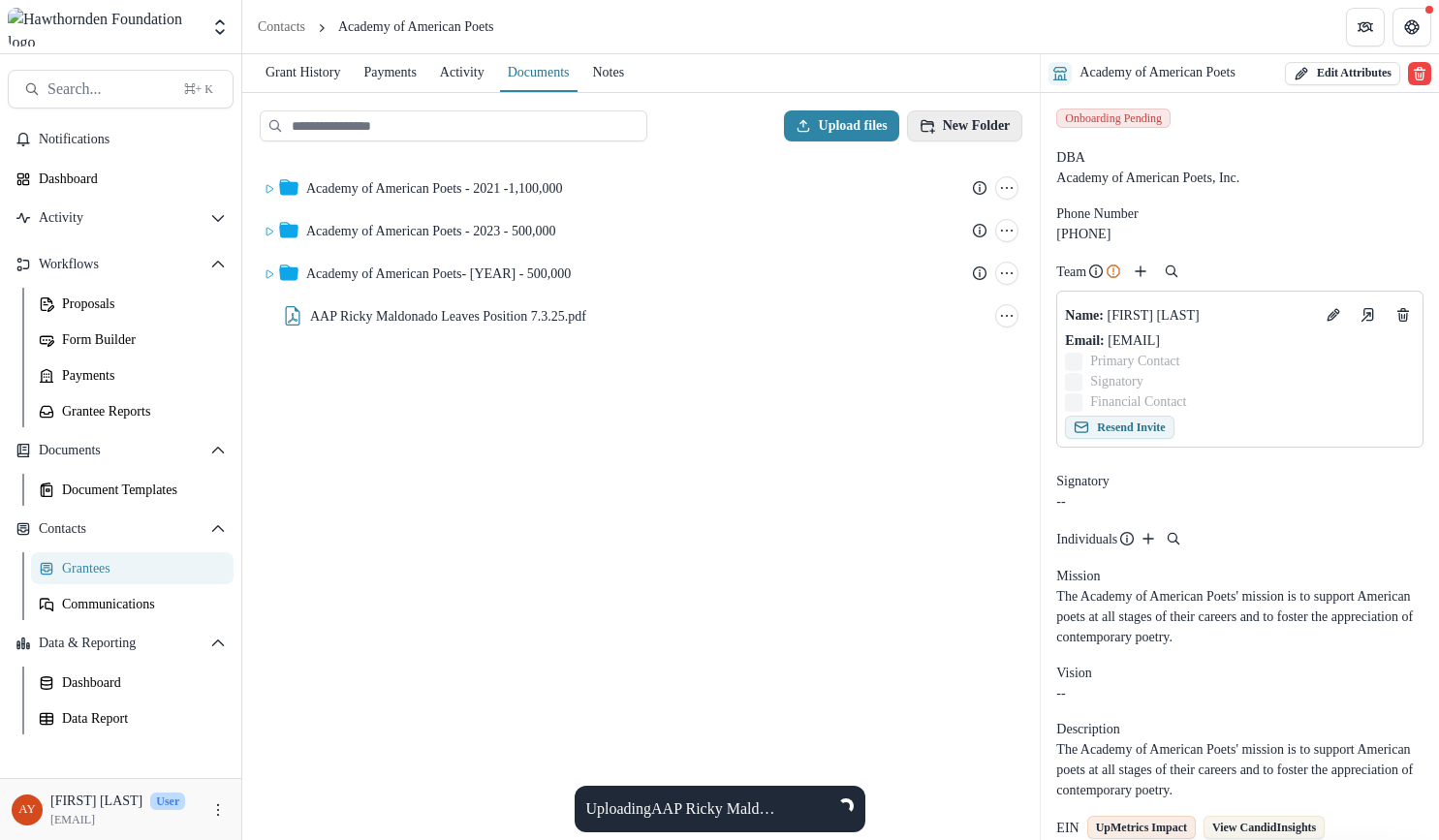 click on "New Folder" at bounding box center [965, 126] 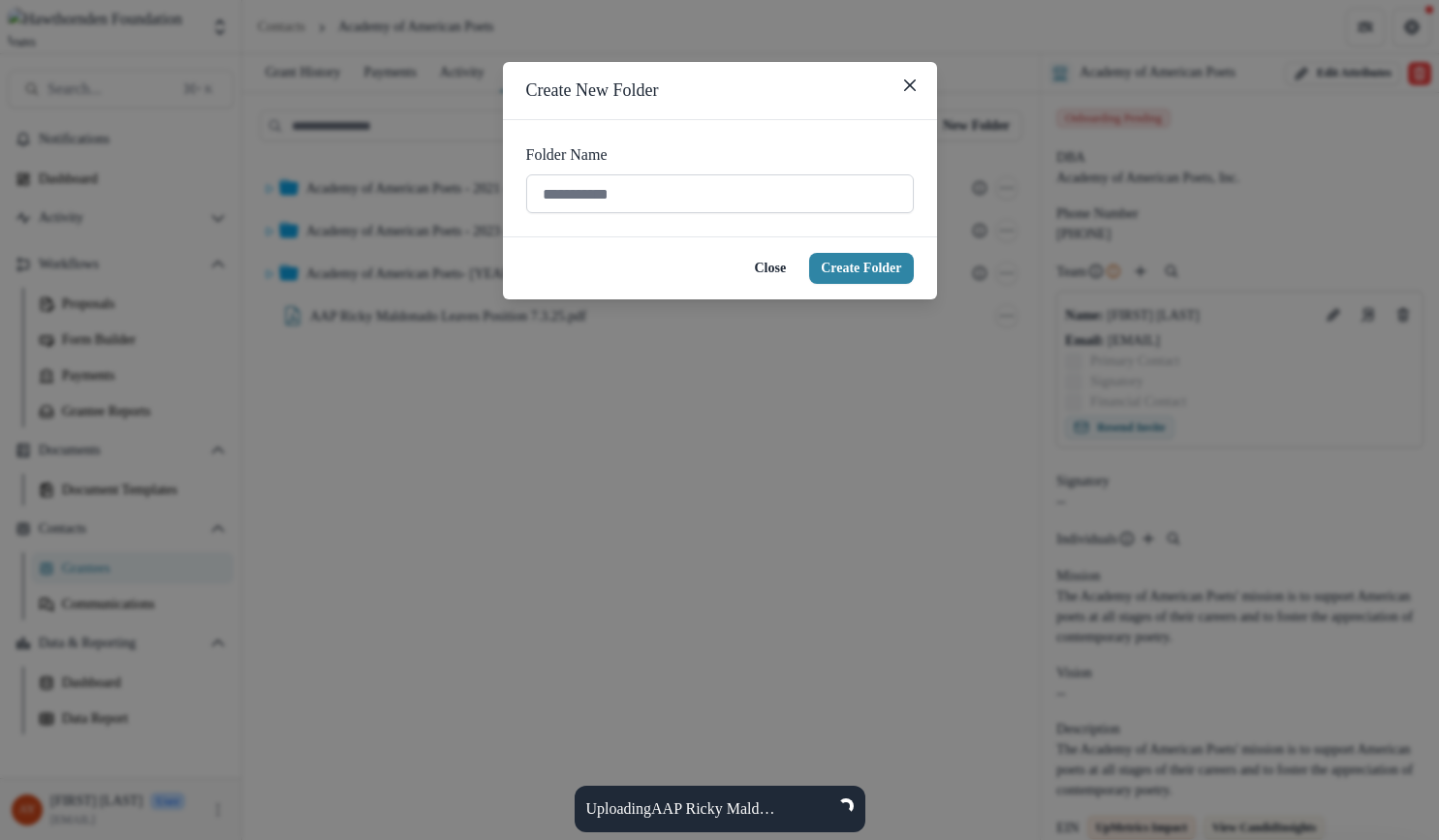 click on "Folder Name" at bounding box center (720, 194) 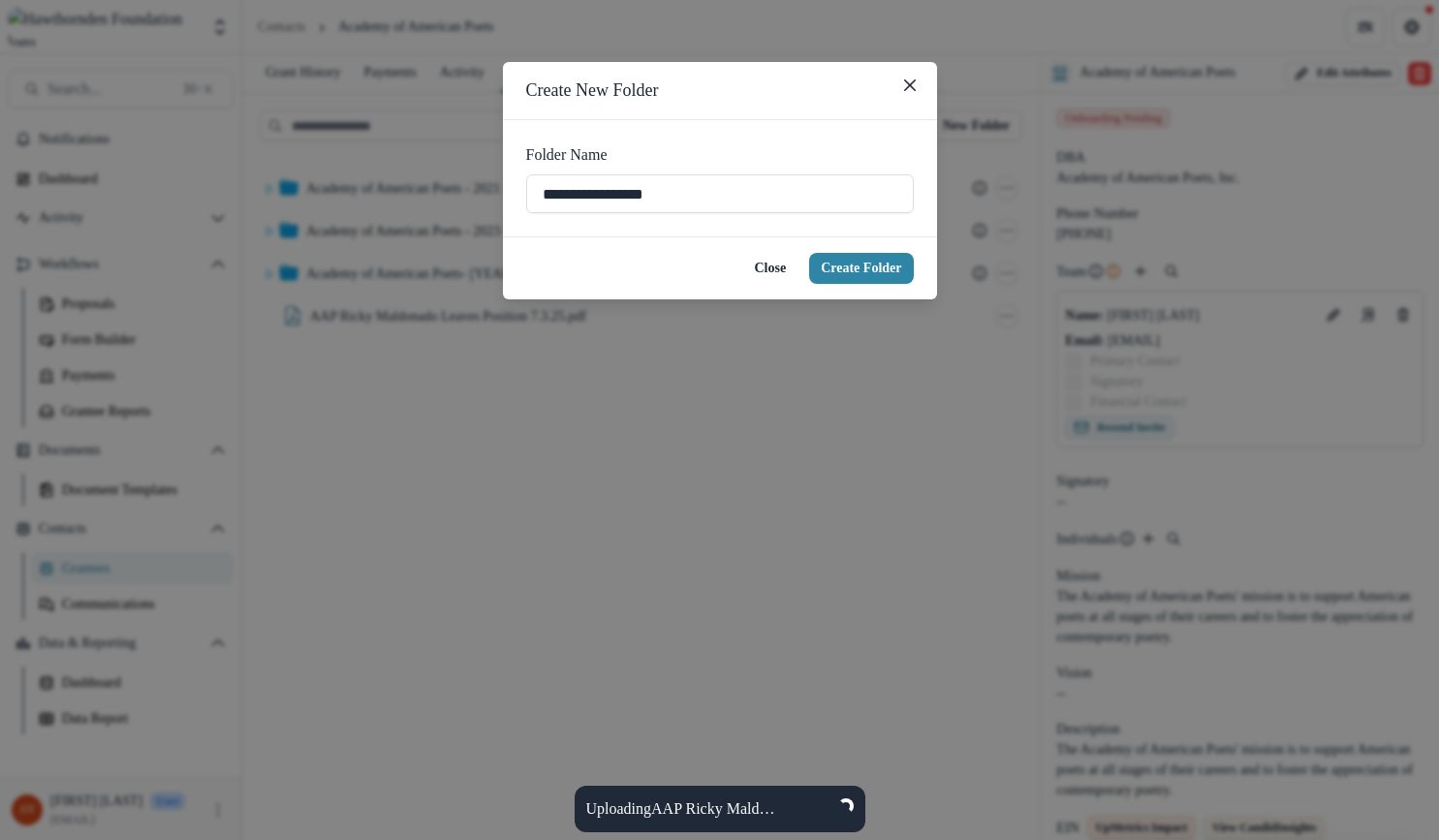 click on "Close Create Folder" at bounding box center (720, 267) 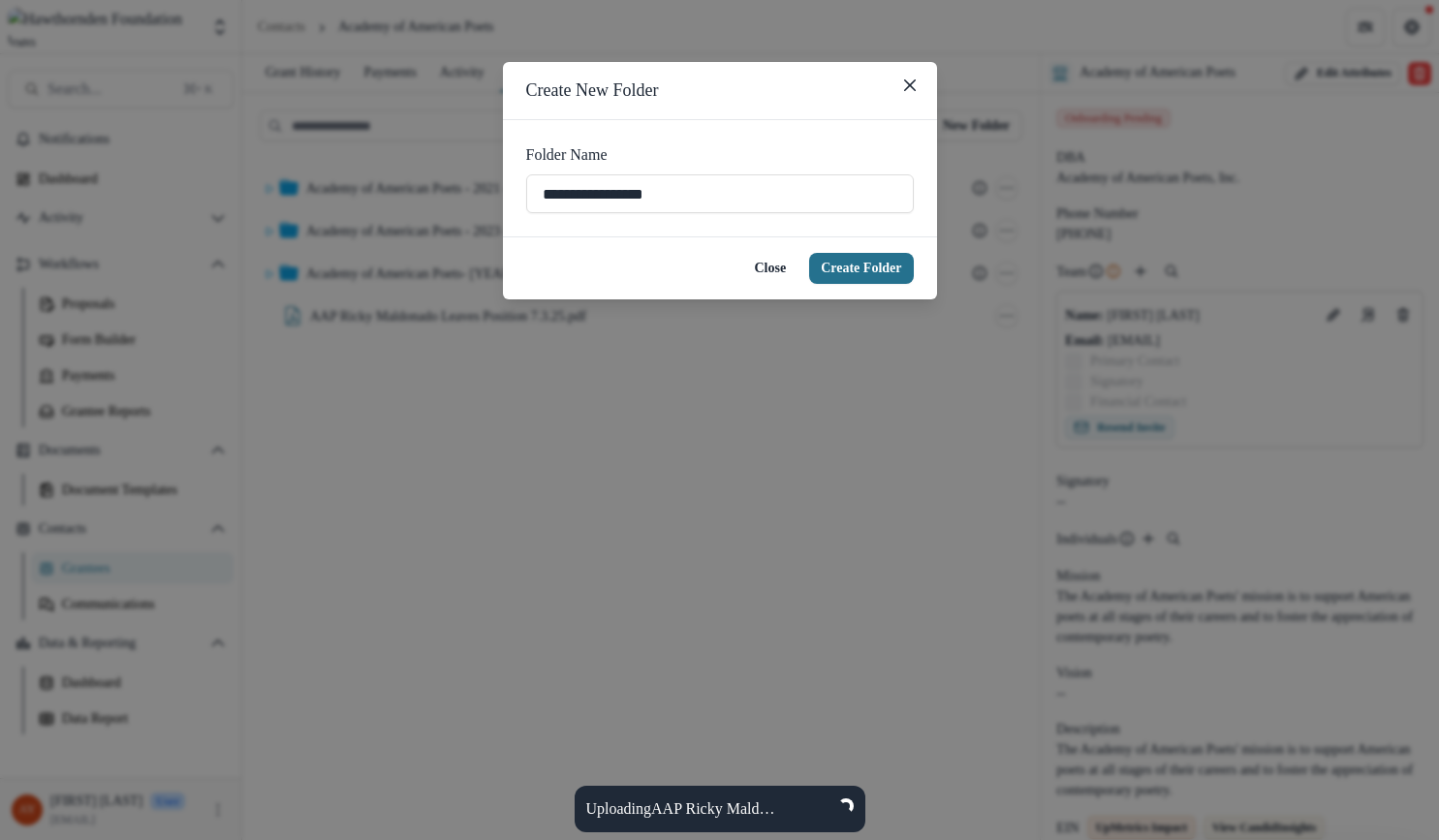 click on "Create Folder" at bounding box center [860, 268] 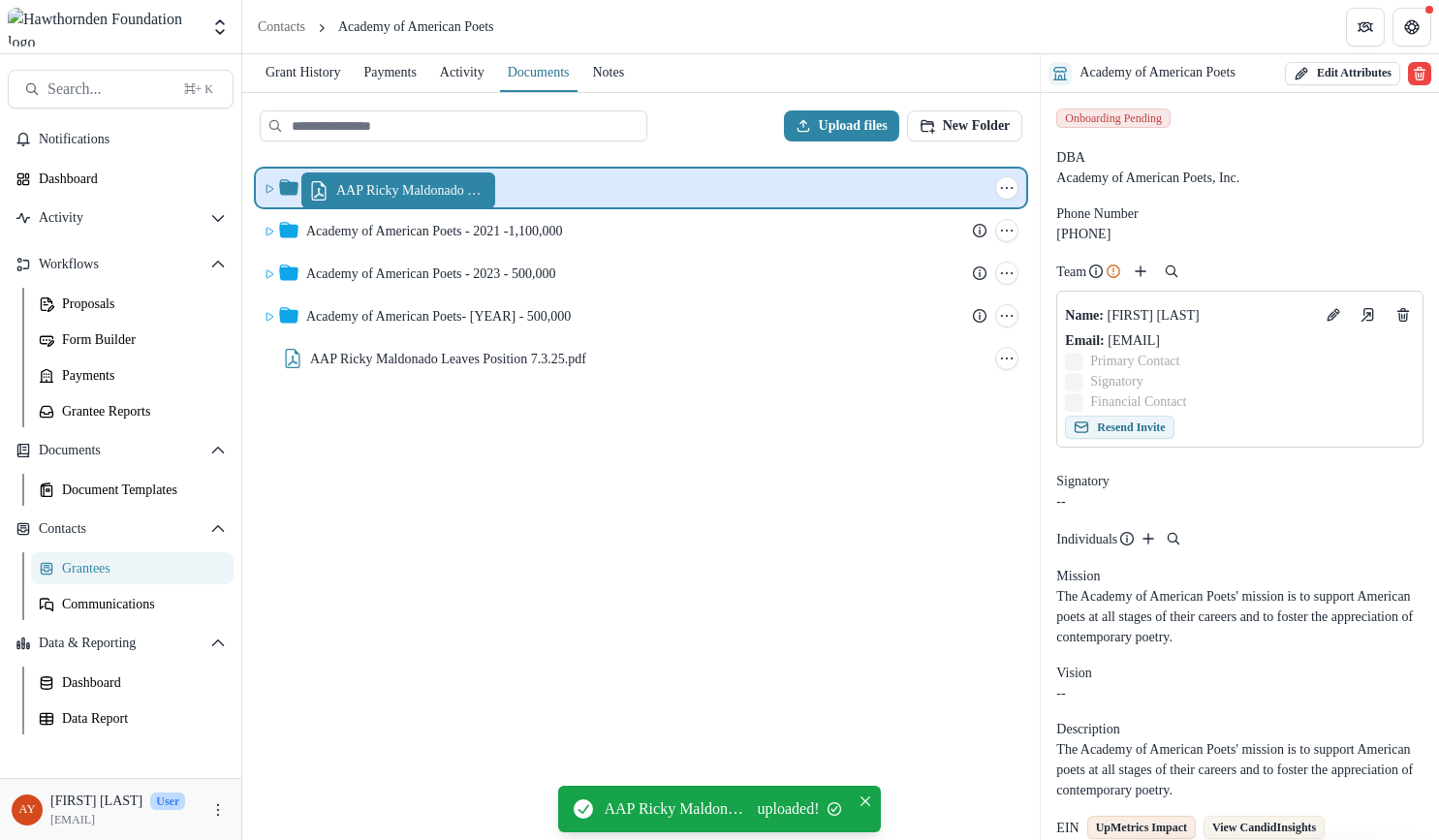 drag, startPoint x: 599, startPoint y: 360, endPoint x: 645, endPoint y: 193, distance: 173.2195 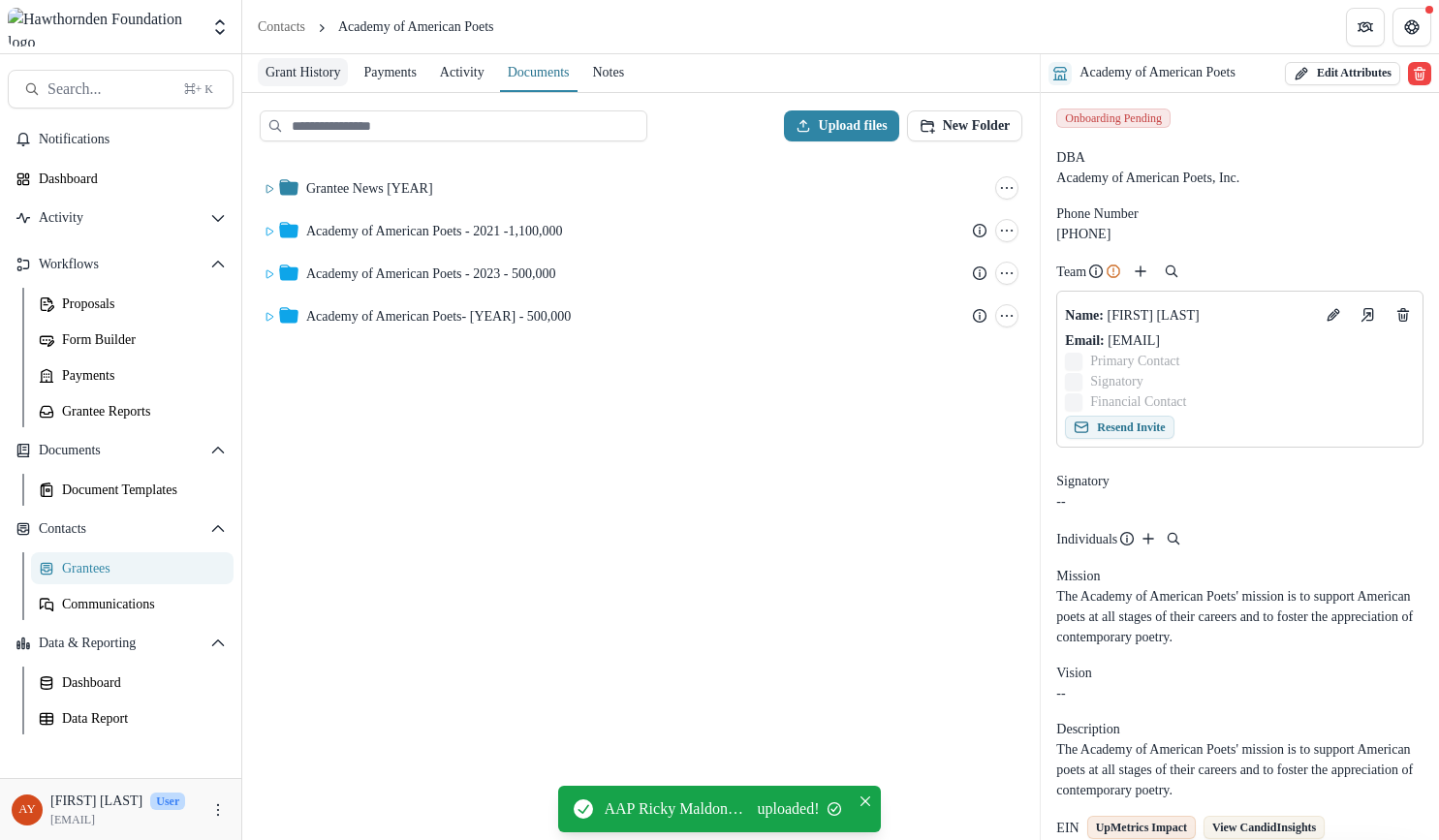 click on "Grant History" at bounding box center [302, 72] 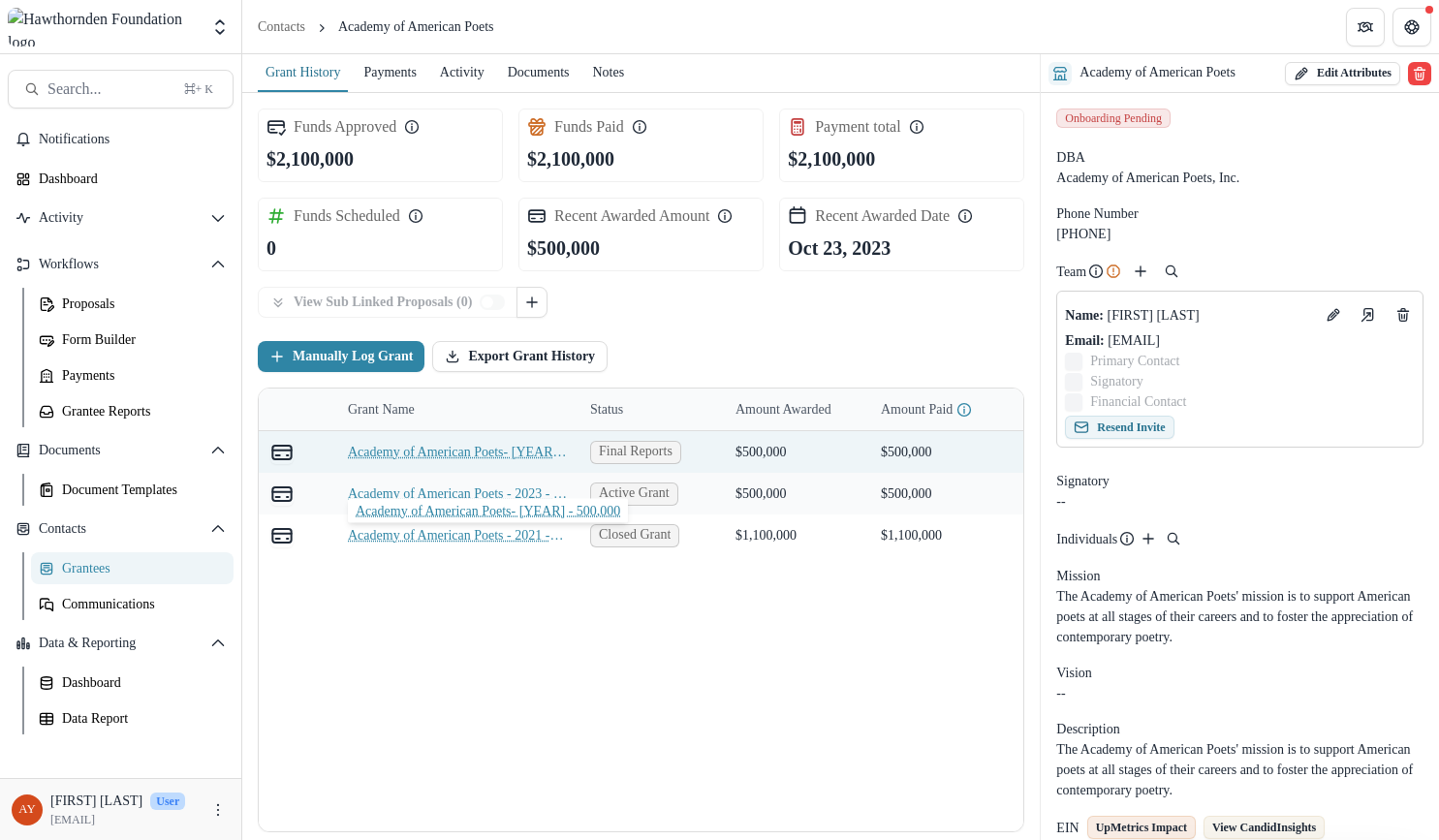 click on "Academy of American Poets- [YEAR] - 500,000" at bounding box center (457, 451) 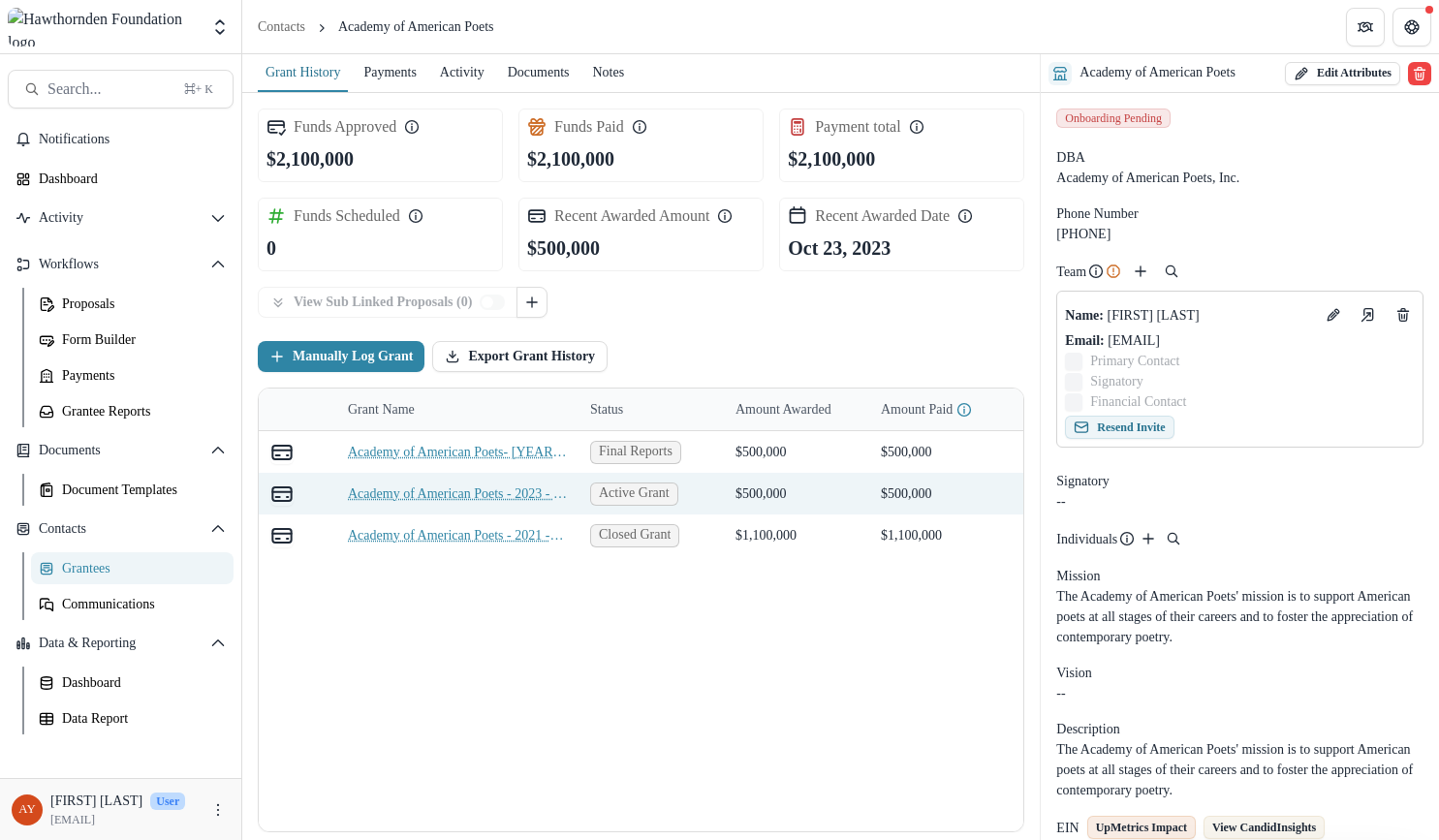 click on "Academy of American Poets - 2023 - 500,000" at bounding box center (457, 493) 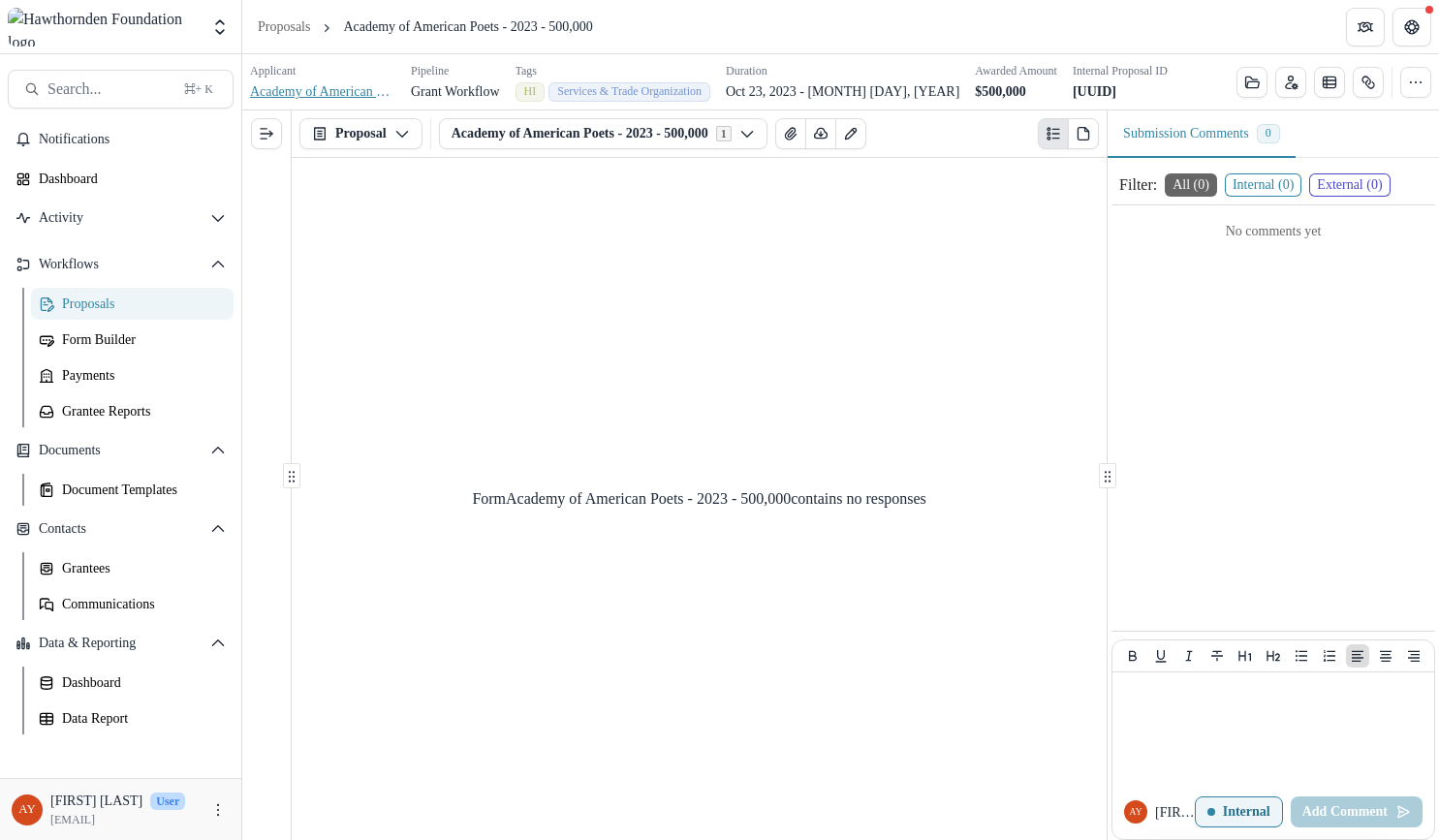 click on "Academy of American Poets" at bounding box center [323, 91] 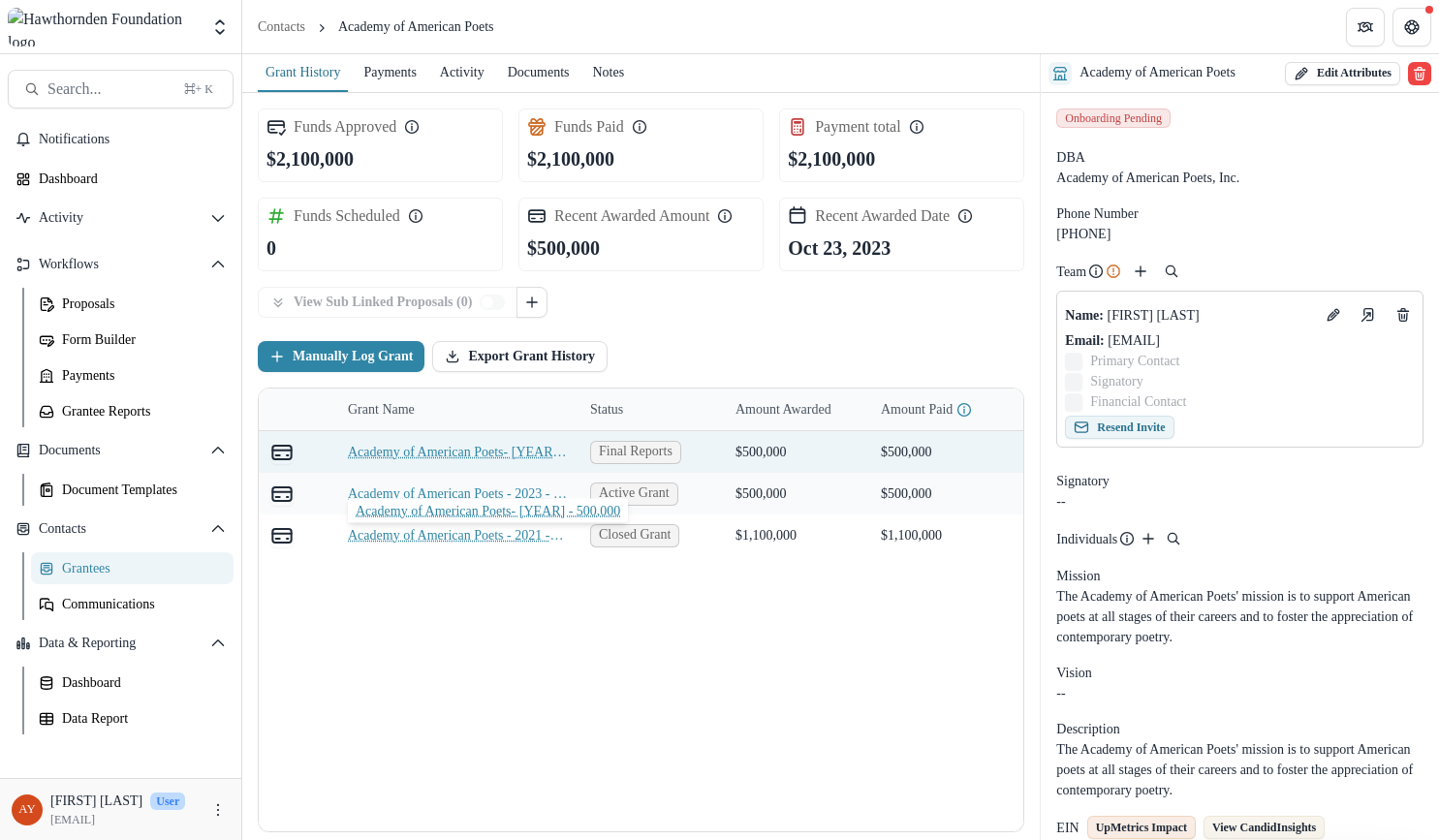 click on "Academy of American Poets- [YEAR] - 500,000" at bounding box center [457, 451] 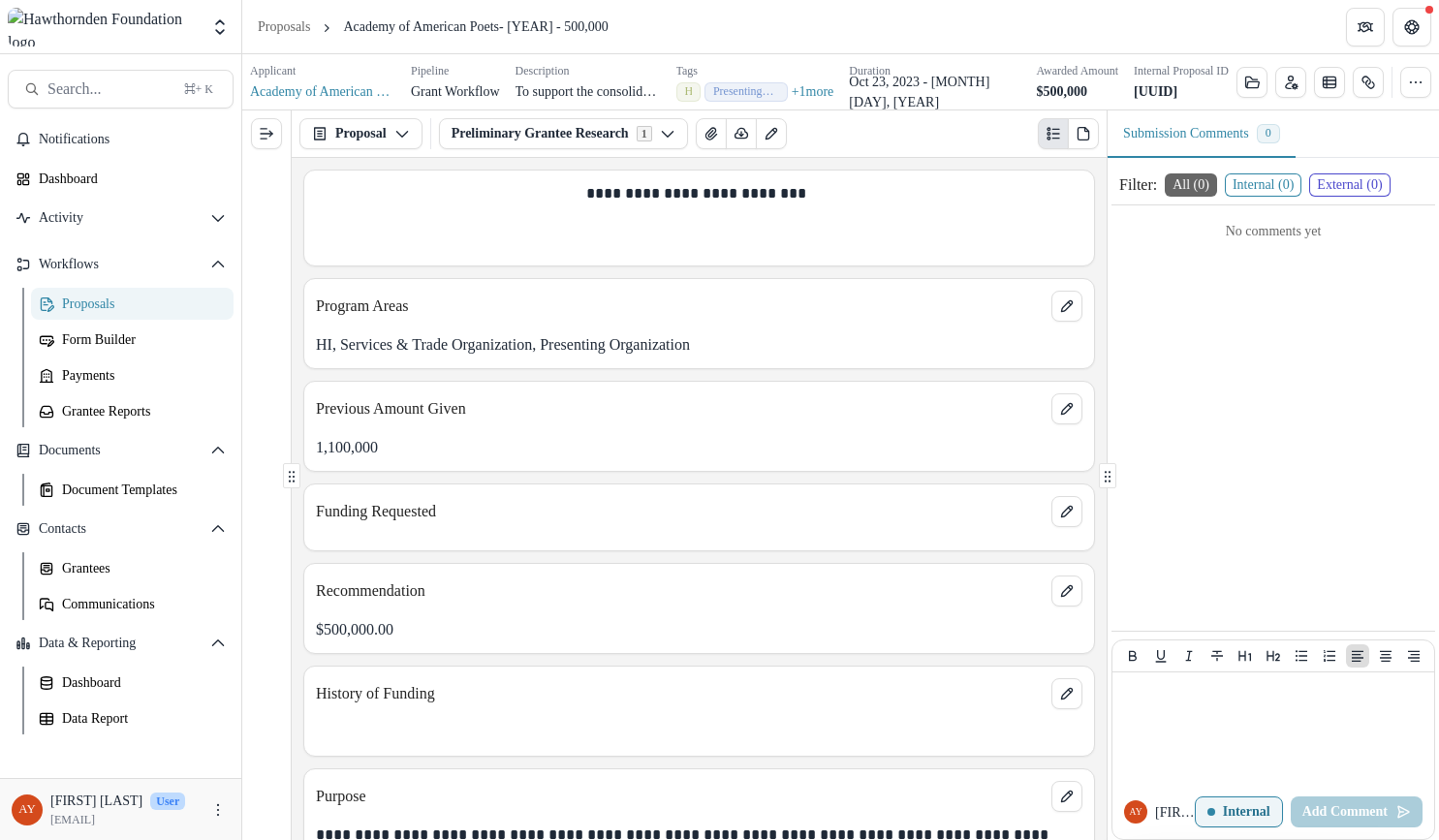 click on "Proposal Proposal Payments Reports Grant Agreements Board Summaries Bank Details Preliminary Grantee Research 1 Forms (1) Preliminary Grantee Research Configure forms Word Download Word Download (with field descriptions) Zip Download Preview Merged PDF Preview Merged PDF (Inline Images & PDFs) Preview Merged PDF (with field descriptions) Custom Download" at bounding box center [699, 134] 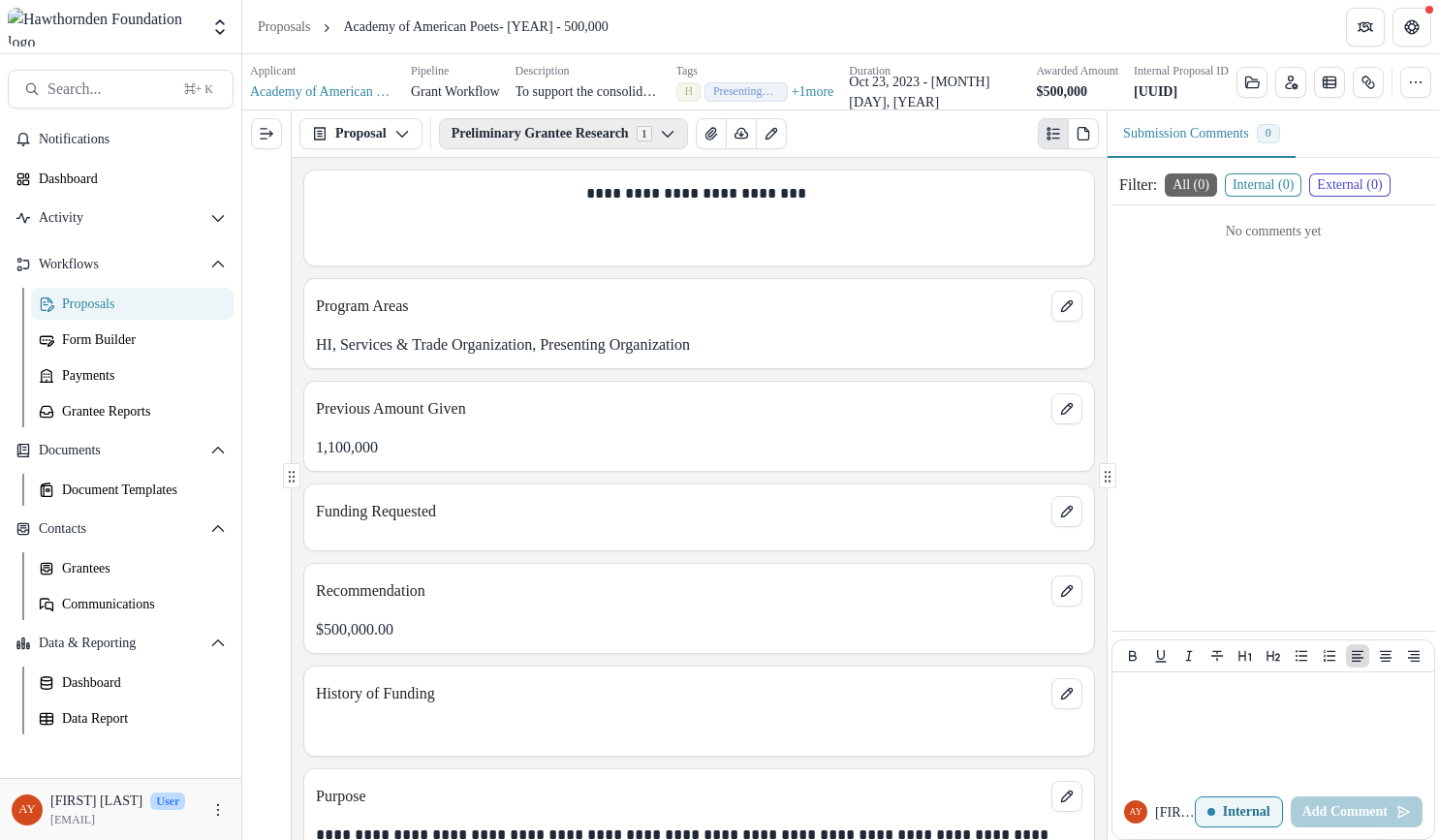 click at bounding box center (668, 134) 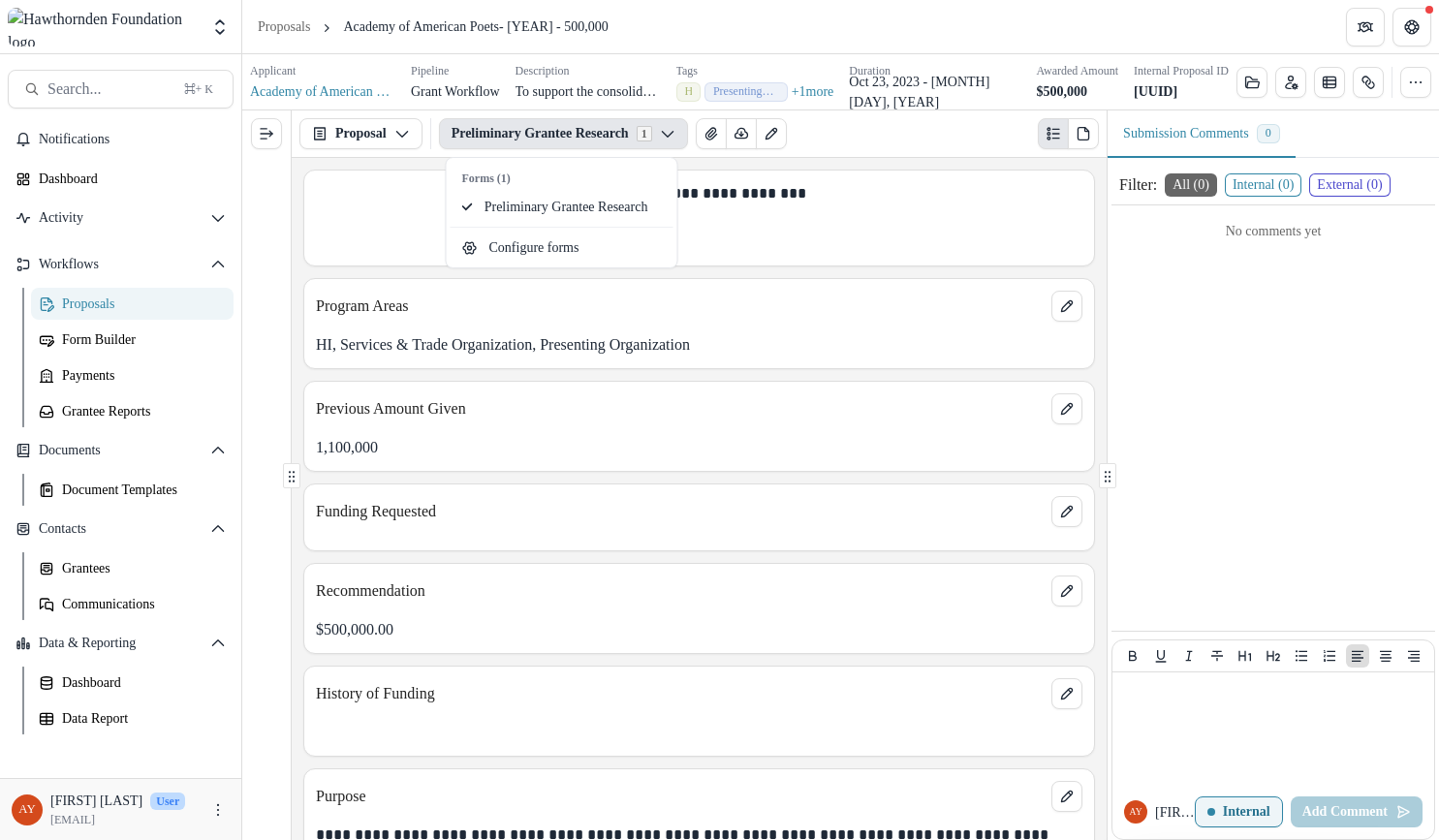 click at bounding box center [668, 134] 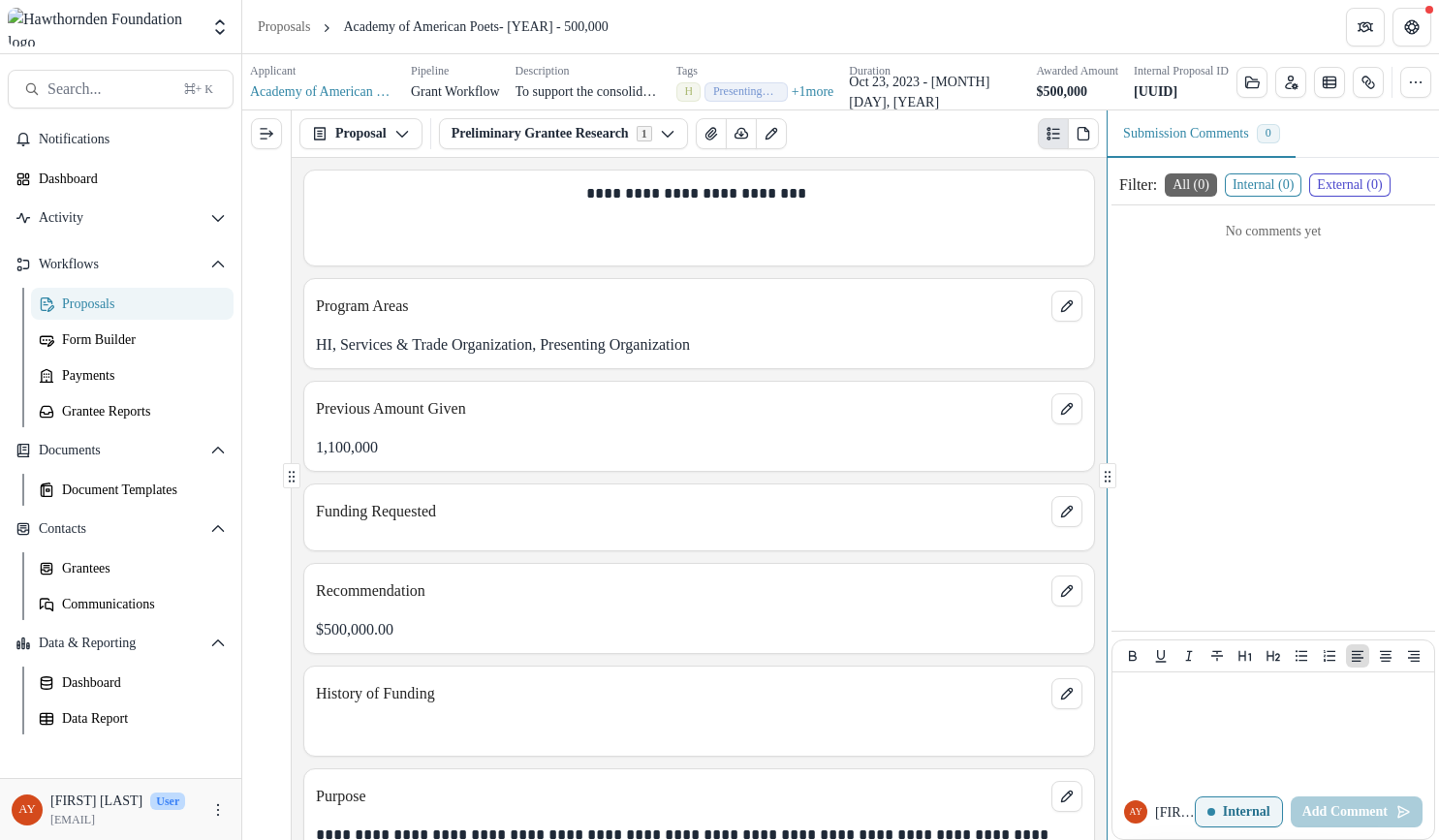 click at bounding box center [1107, 475] 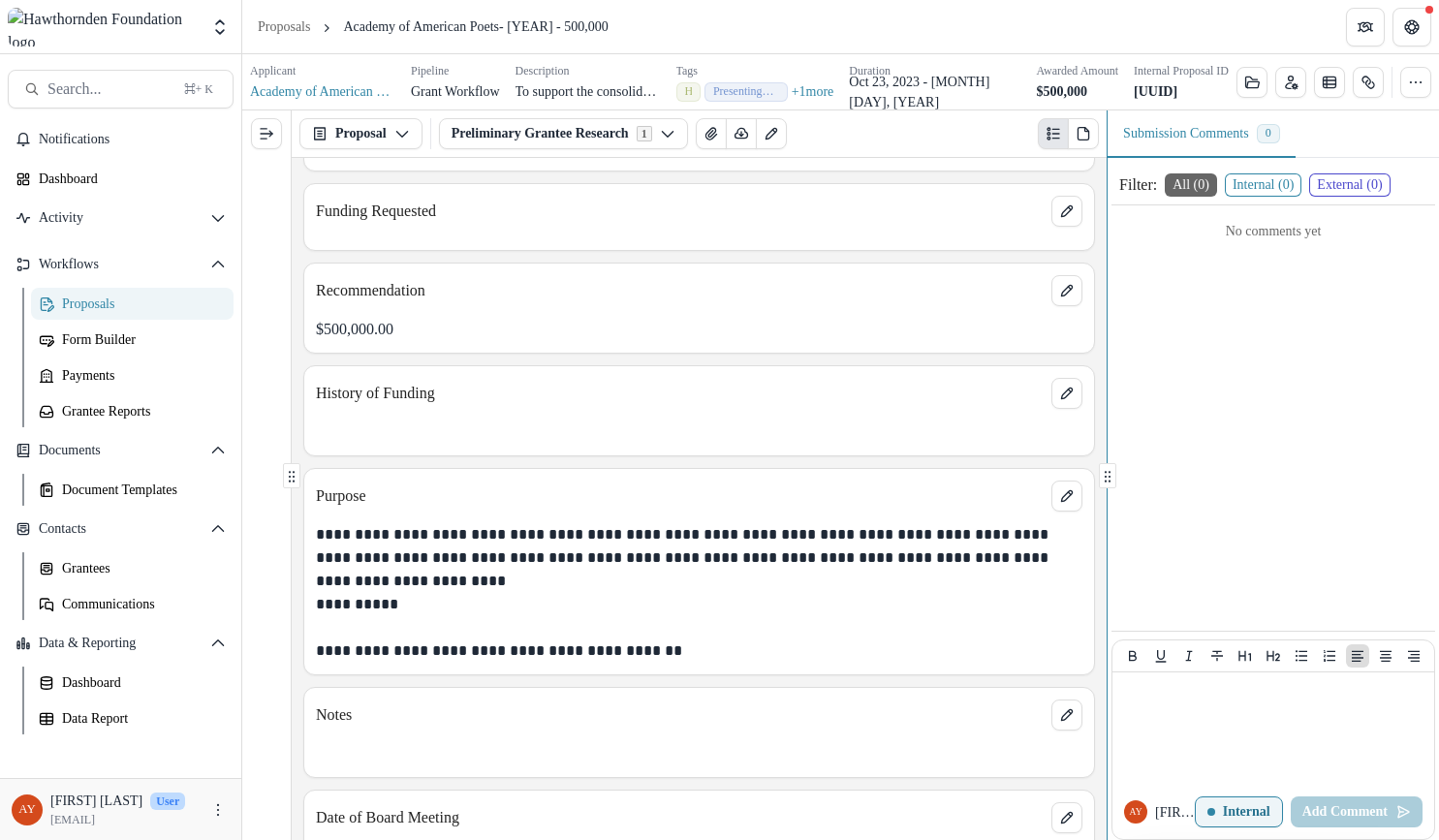 scroll, scrollTop: 301, scrollLeft: 0, axis: vertical 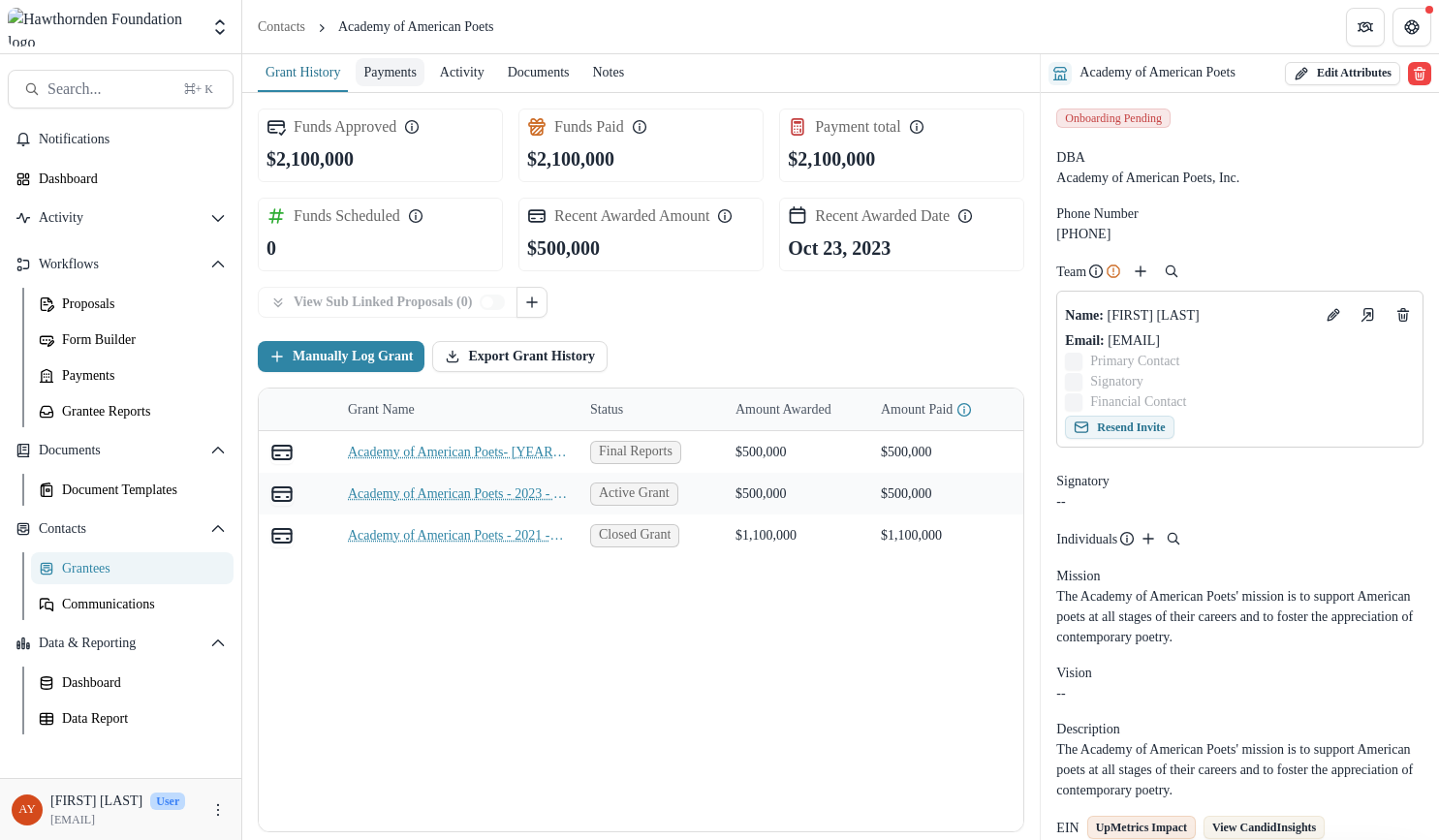 click on "Payments" at bounding box center (390, 72) 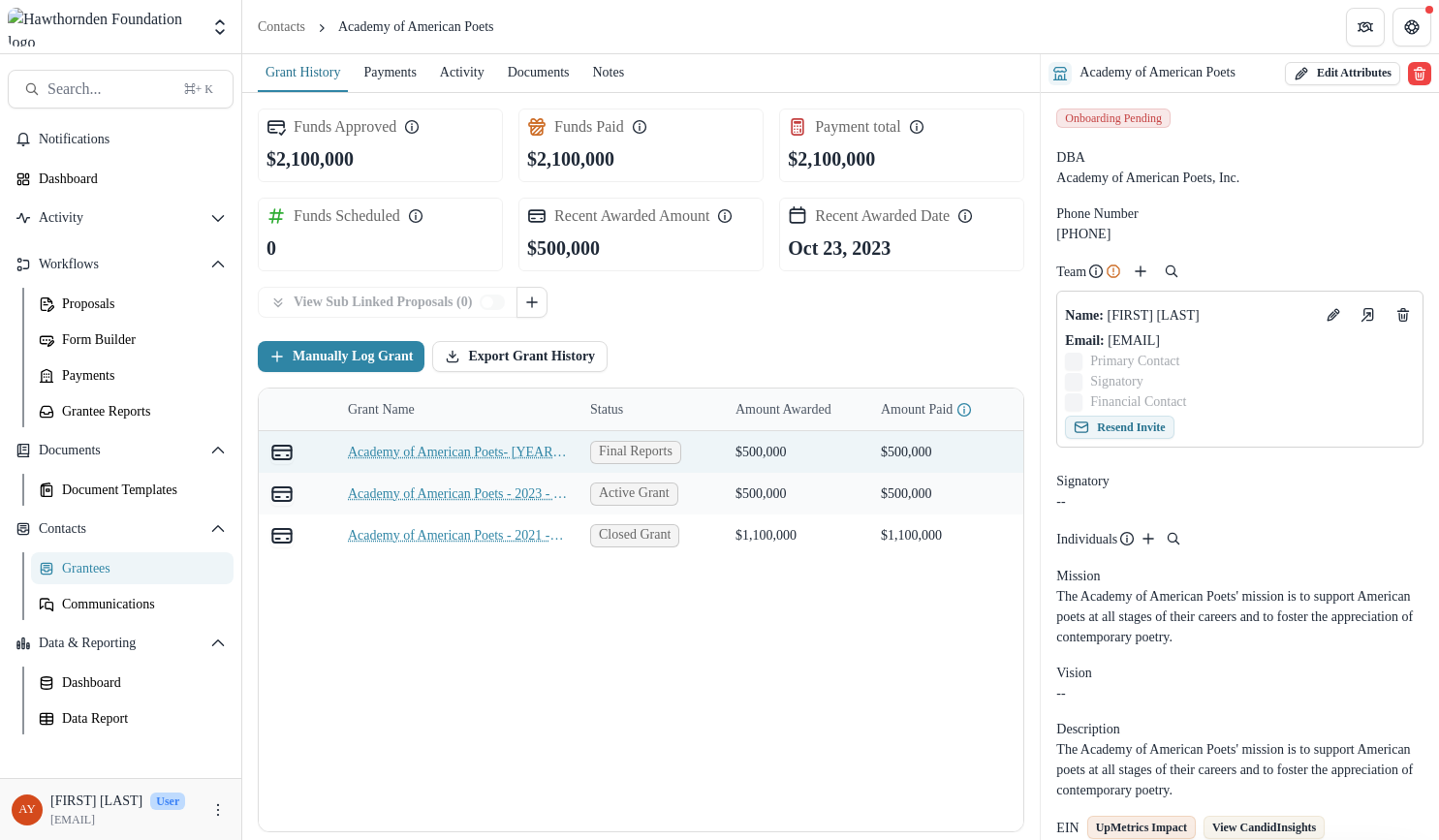 click on "Academy of American Poets- [YEAR] - 500,000" at bounding box center (457, 451) 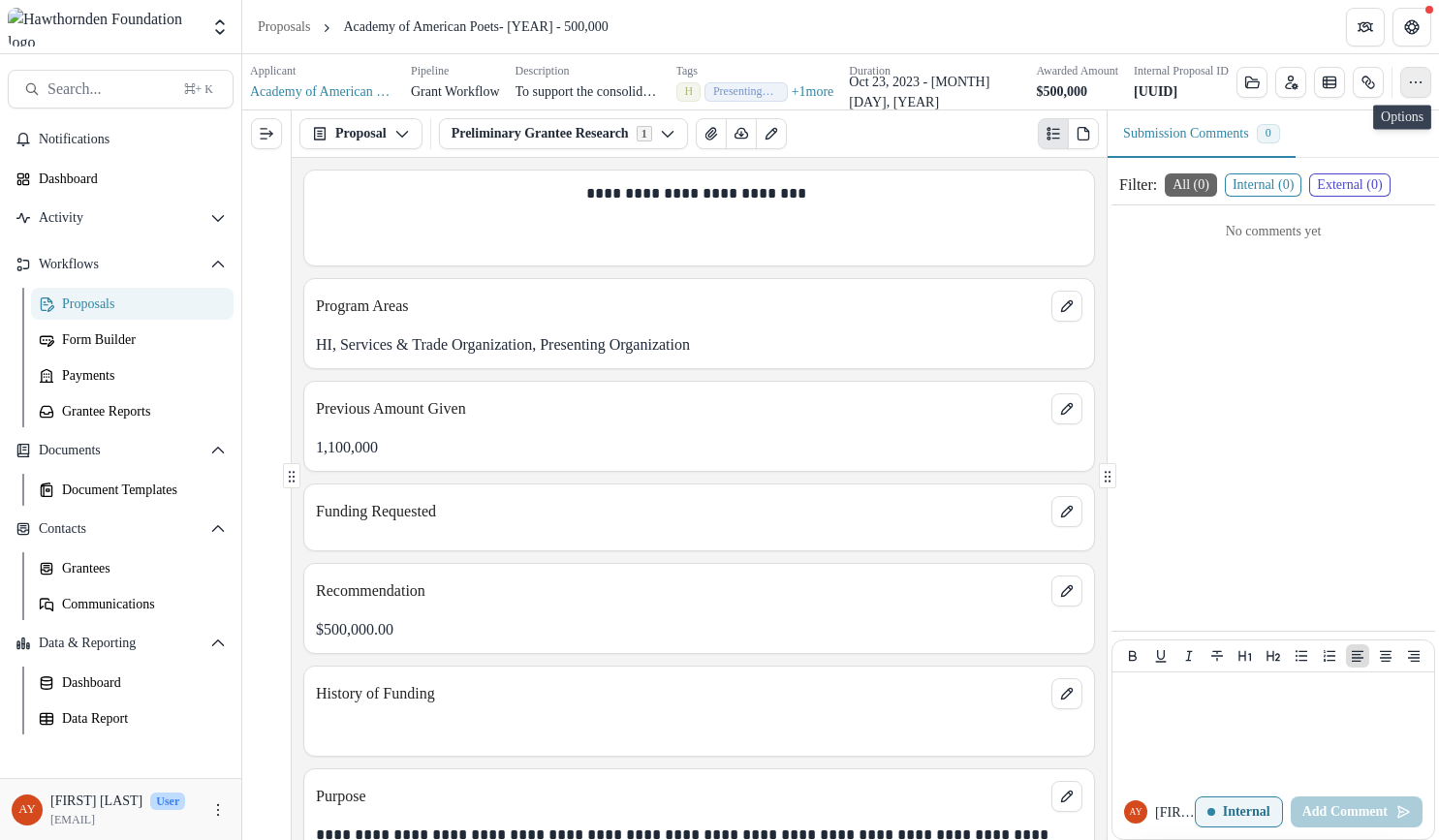click at bounding box center (1416, 82) 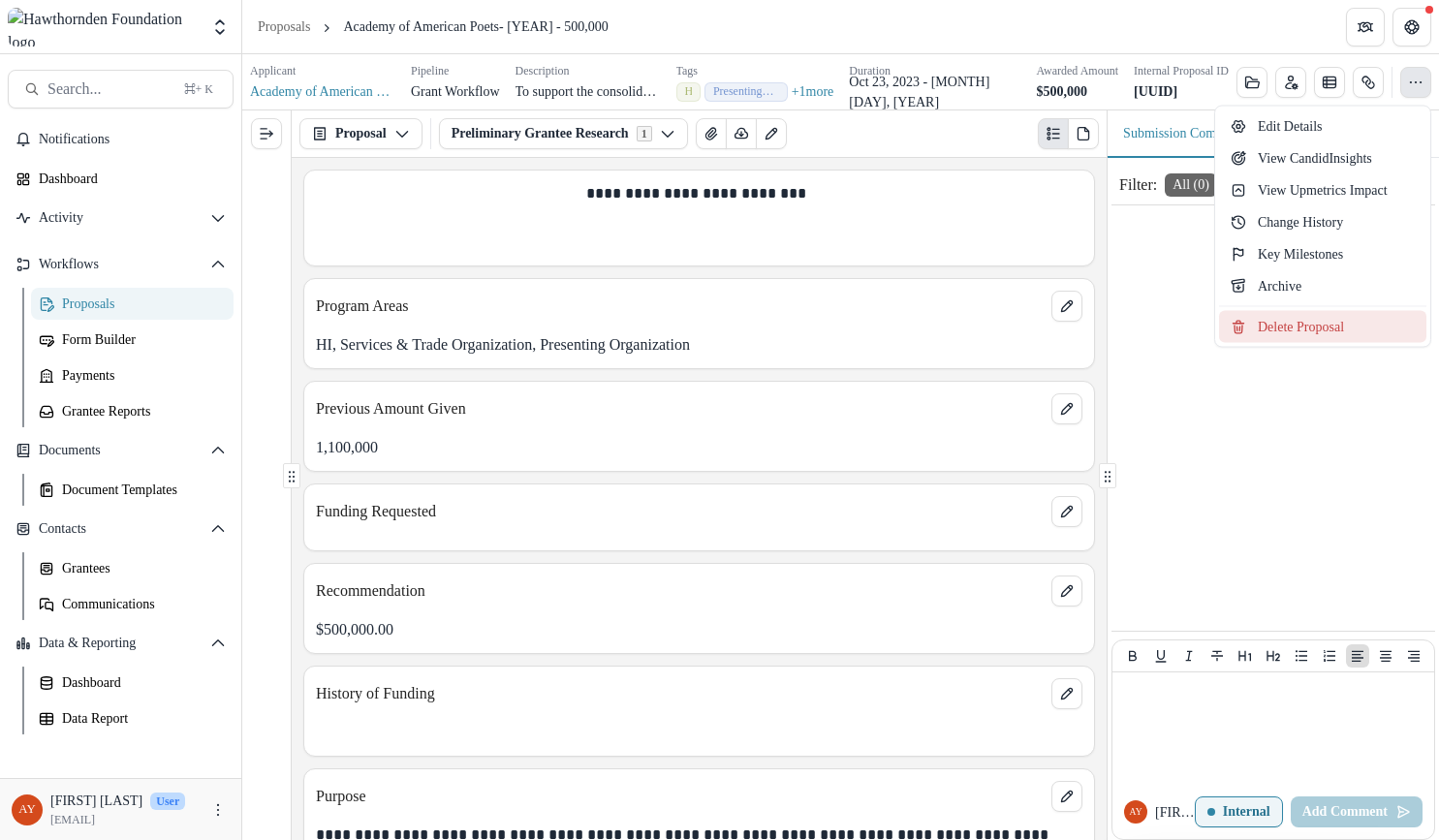 click on "Delete Proposal" at bounding box center (1323, 327) 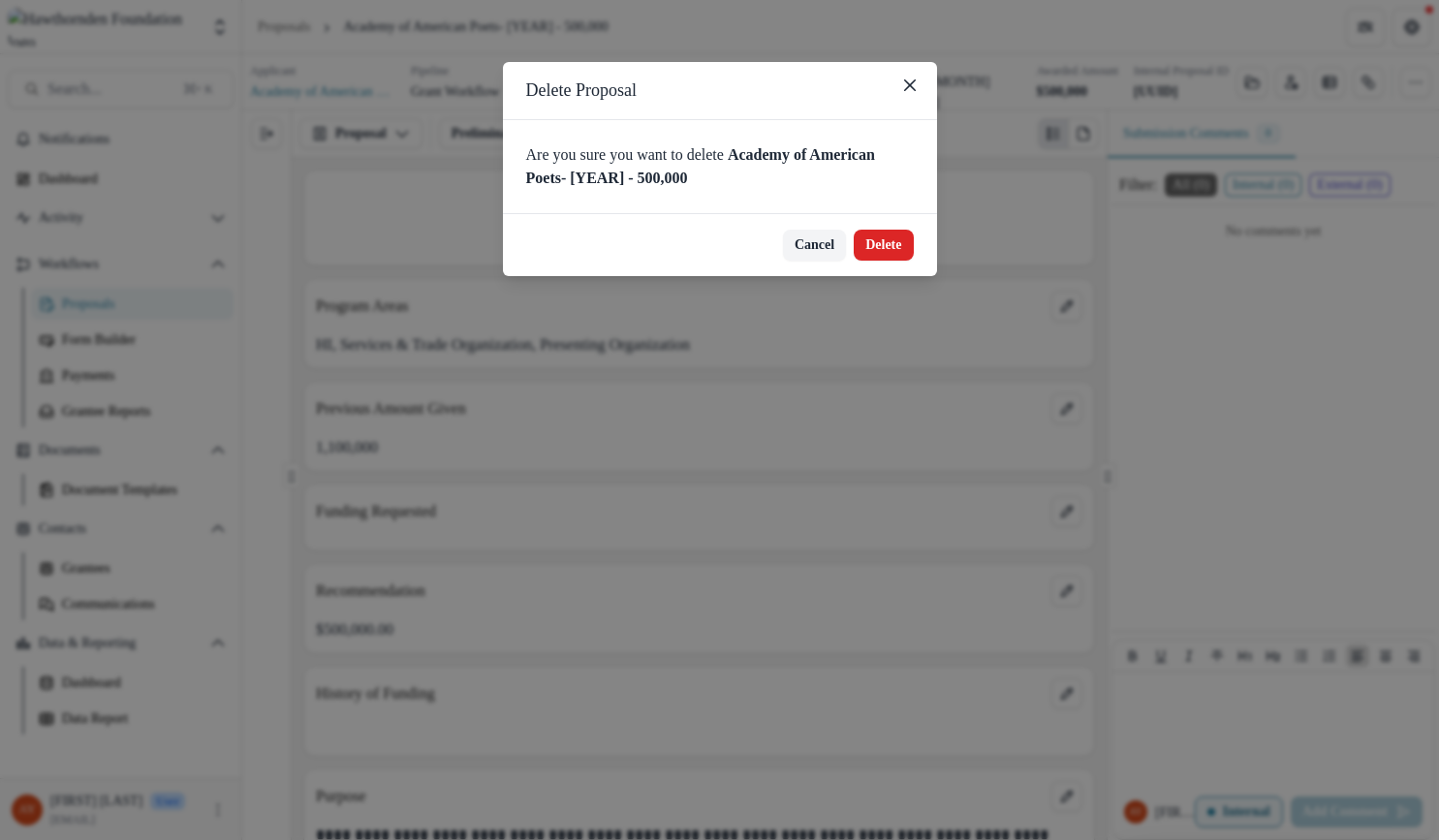 click on "Delete" at bounding box center [883, 245] 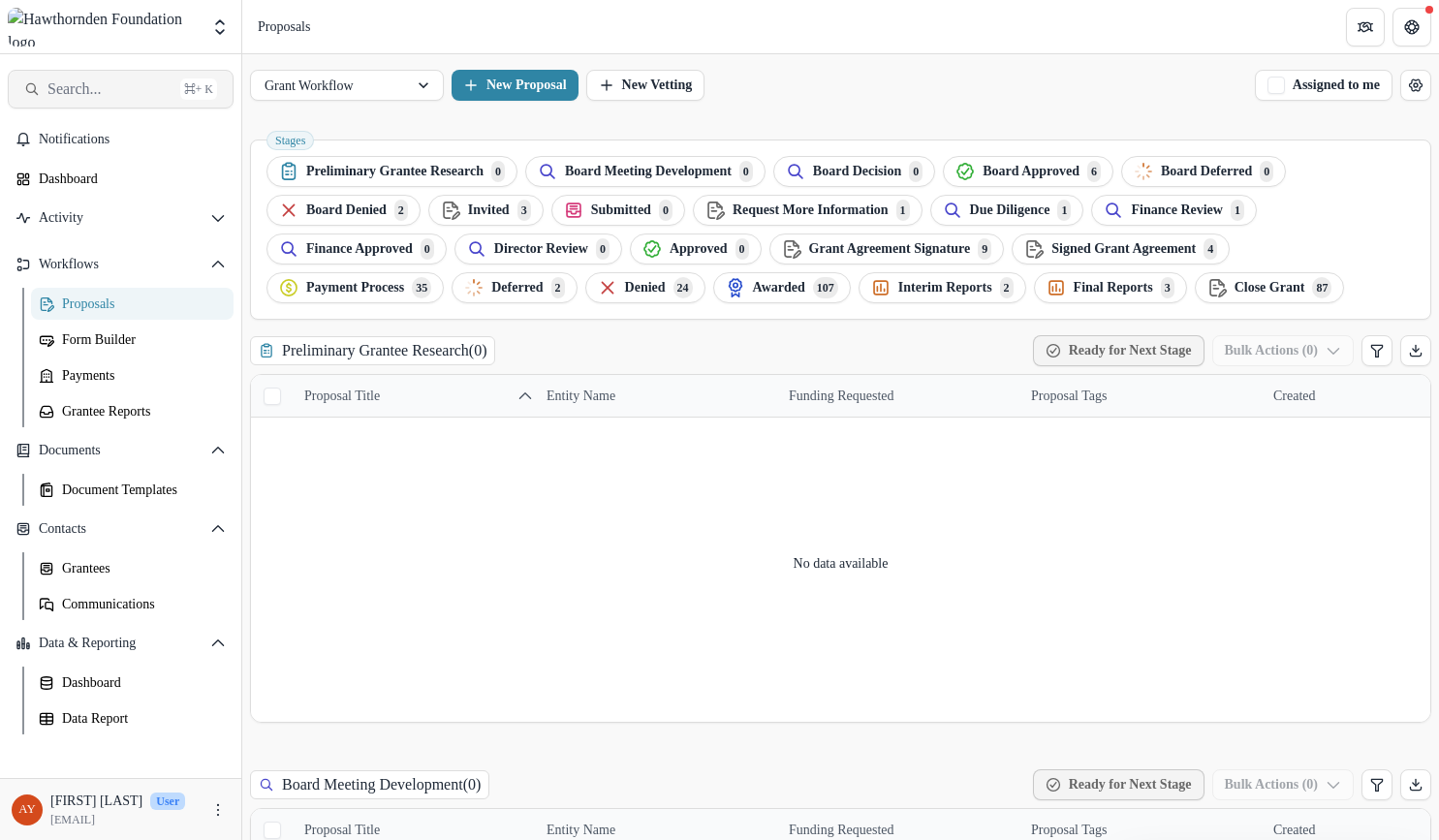 click on "Search..." at bounding box center (109, 88) 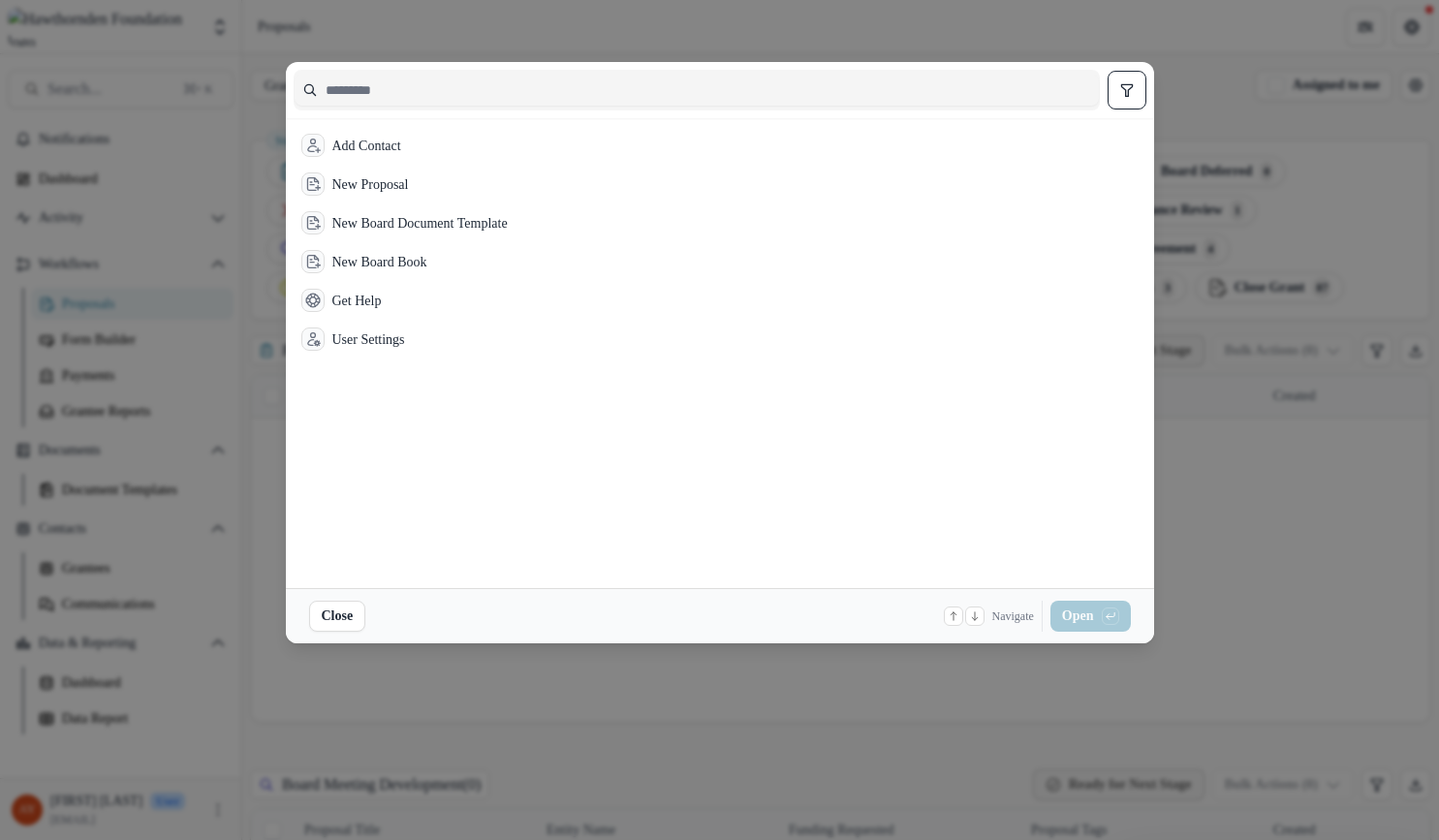 click at bounding box center (697, 90) 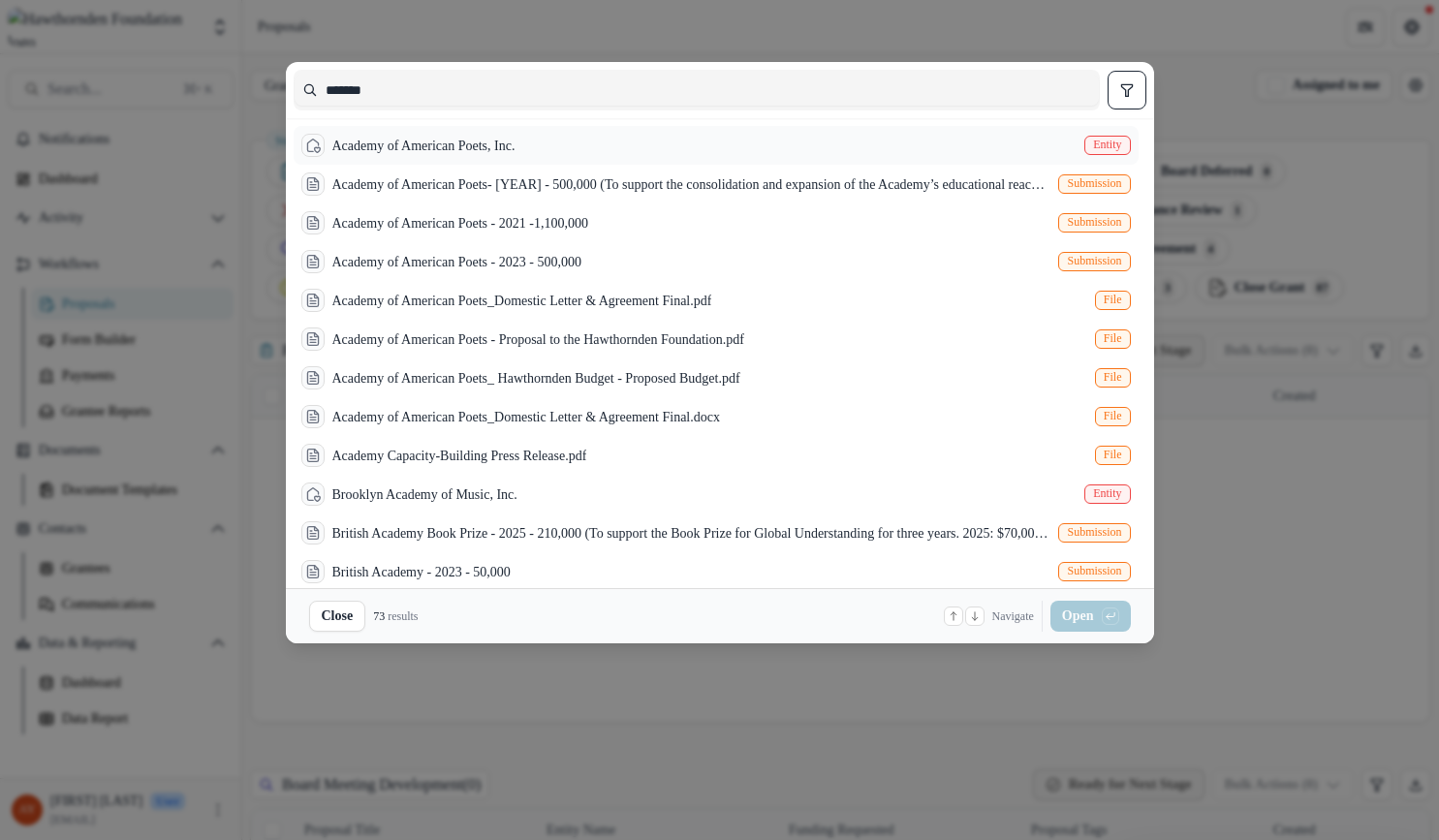 type on "*******" 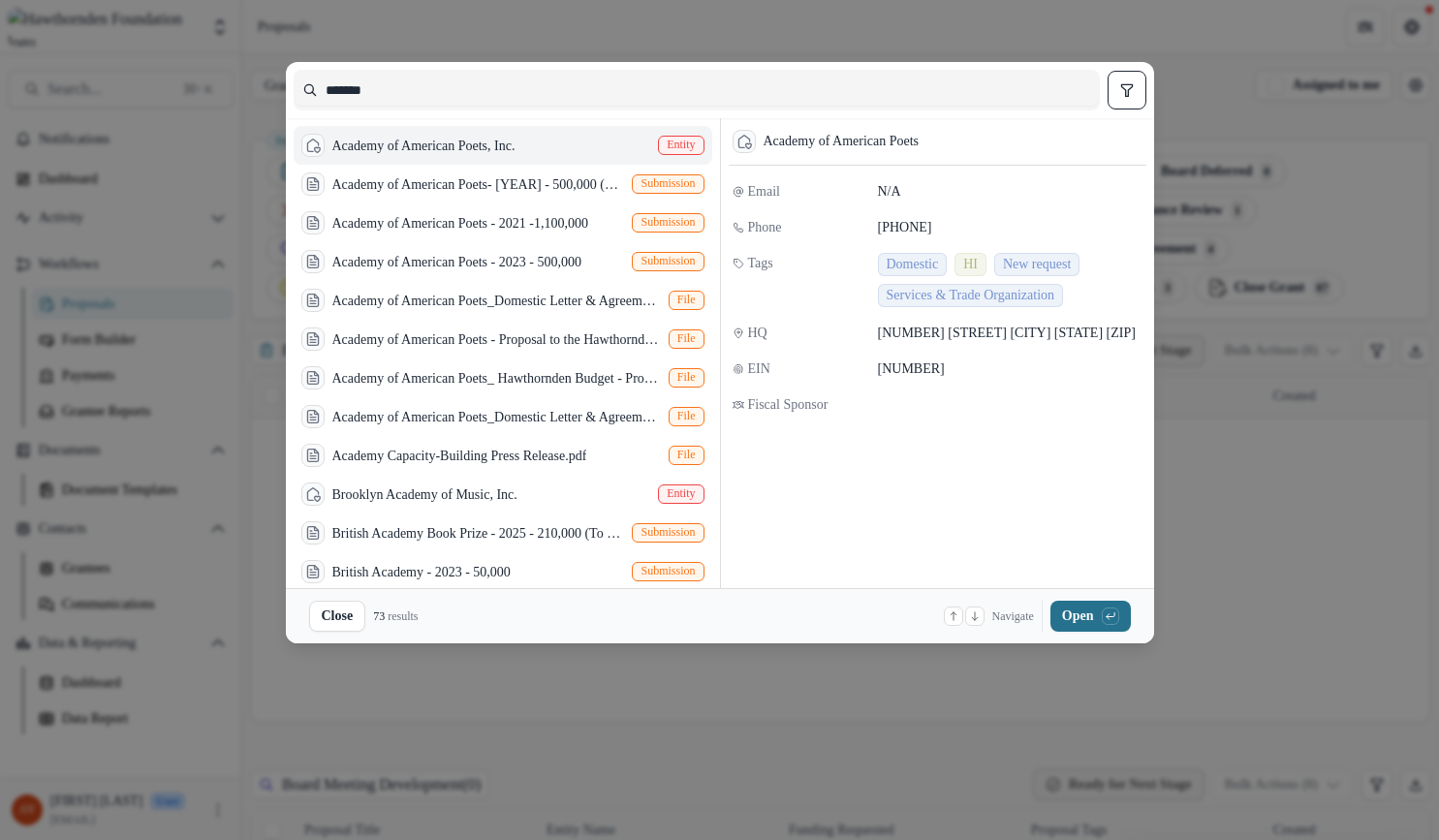 click at bounding box center (1111, 616) 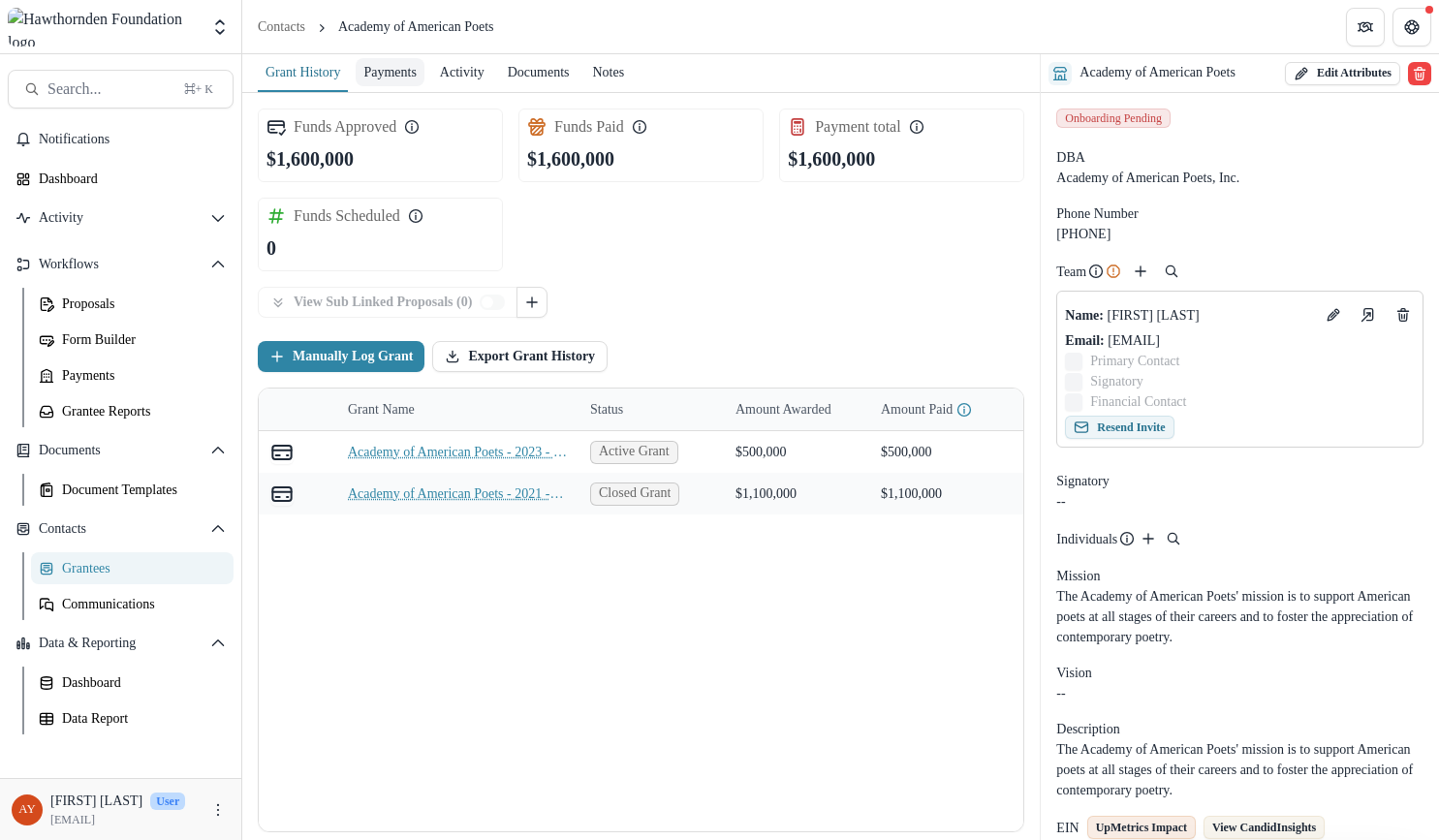 click on "Payments" at bounding box center [390, 72] 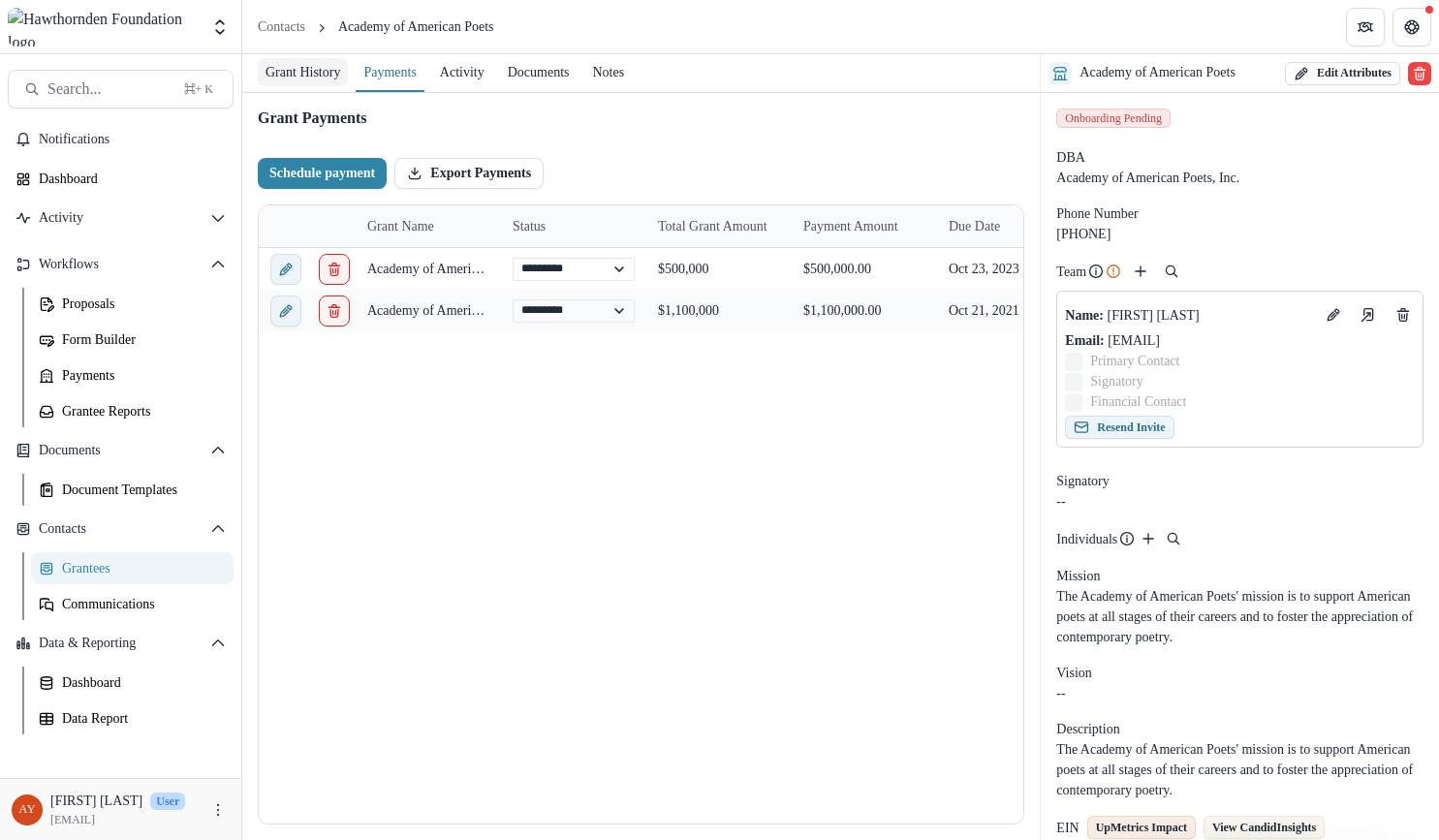 click on "Grant History" at bounding box center (302, 72) 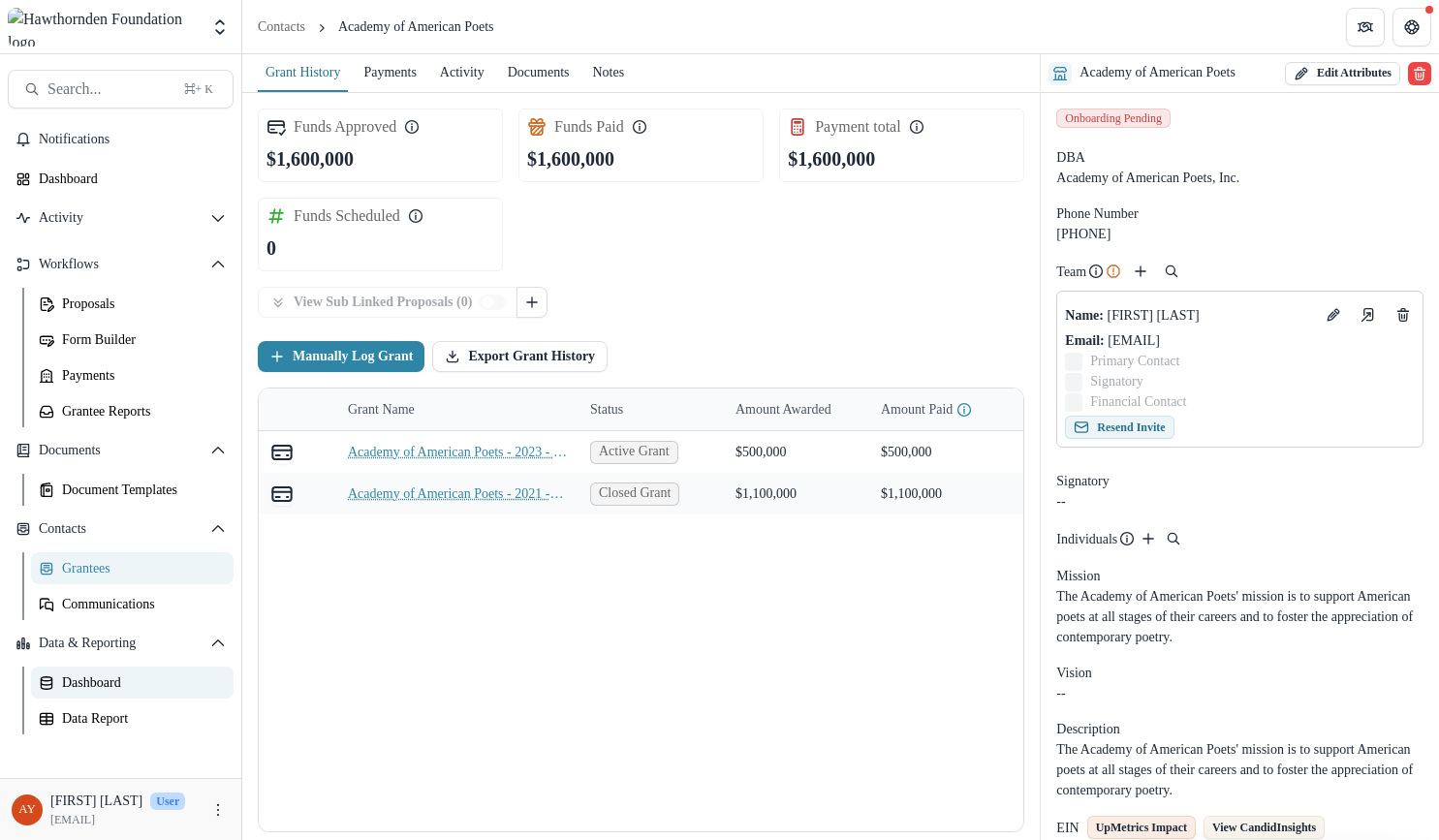 click on "Dashboard" at bounding box center [140, 682] 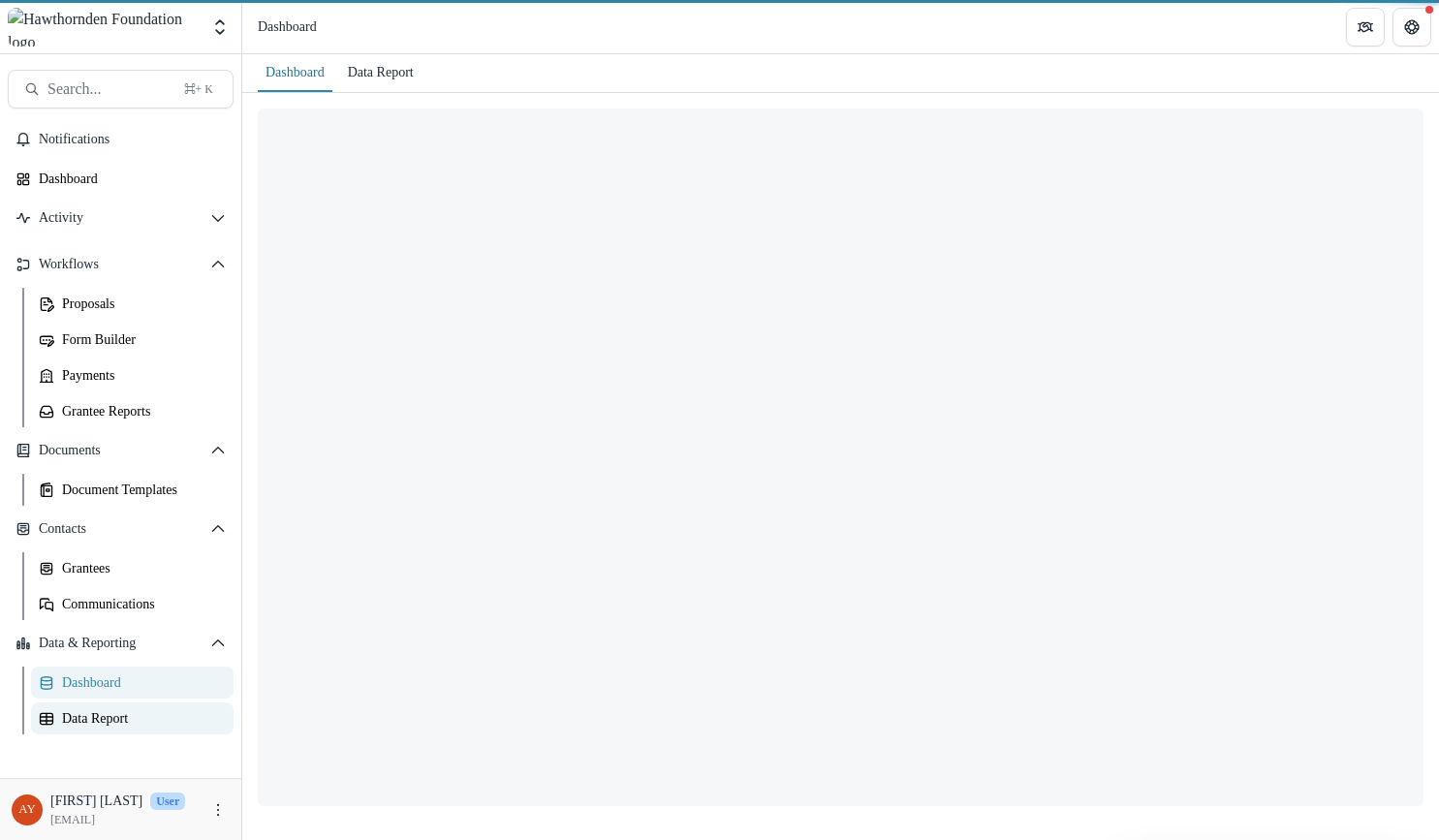 click on "Data Report" at bounding box center (132, 718) 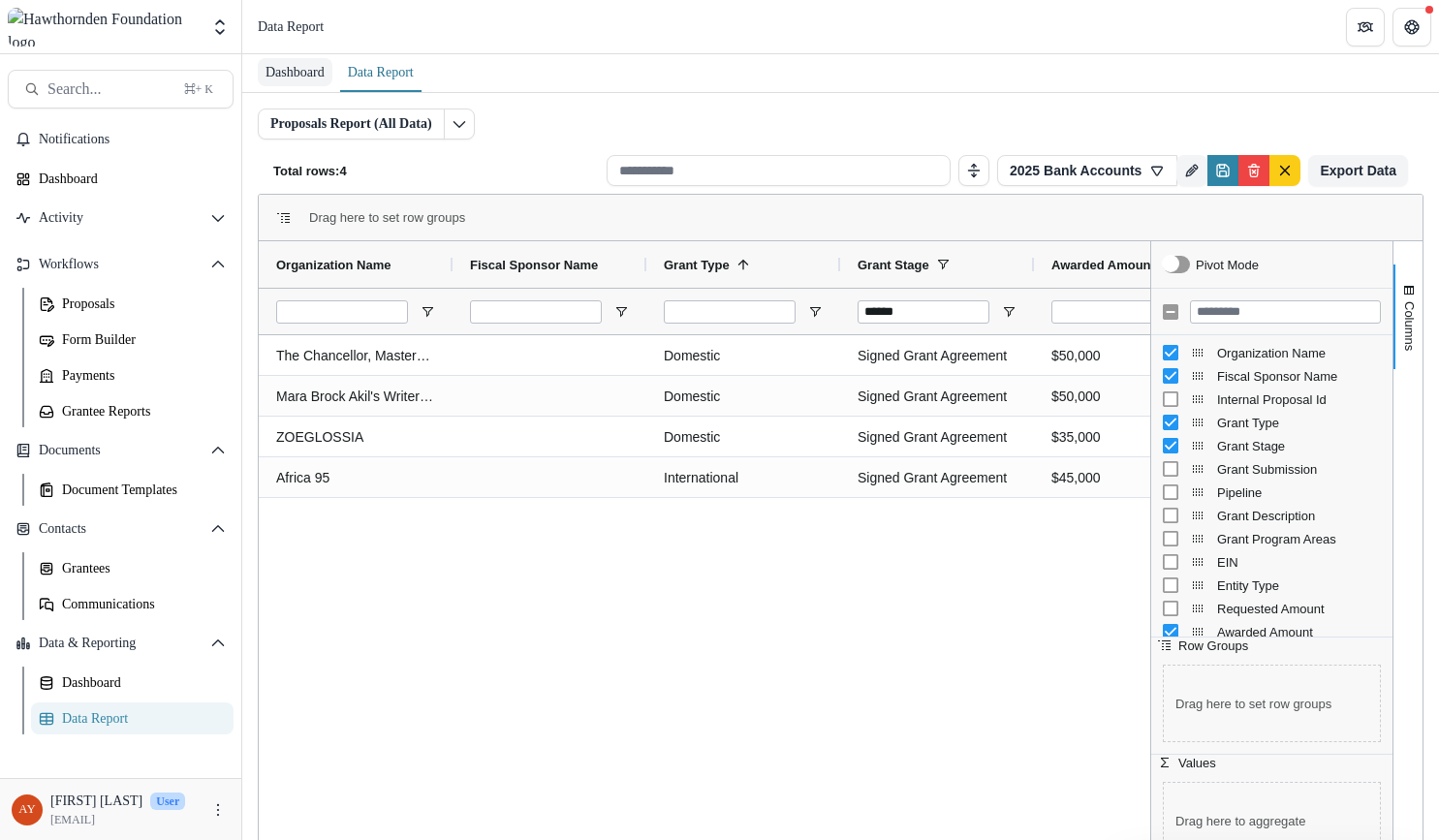 click on "Dashboard" at bounding box center [295, 72] 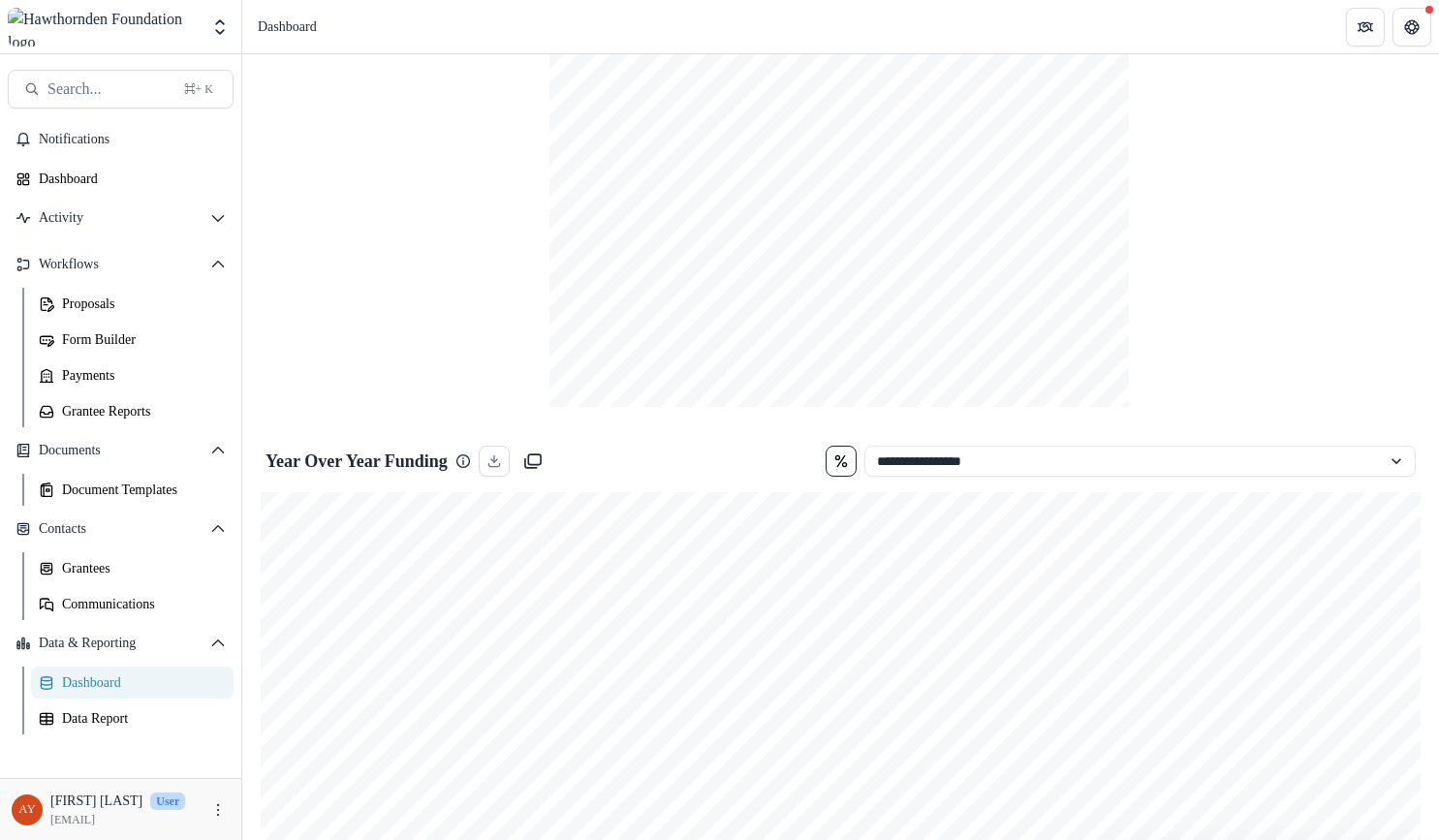 scroll, scrollTop: 2000, scrollLeft: 0, axis: vertical 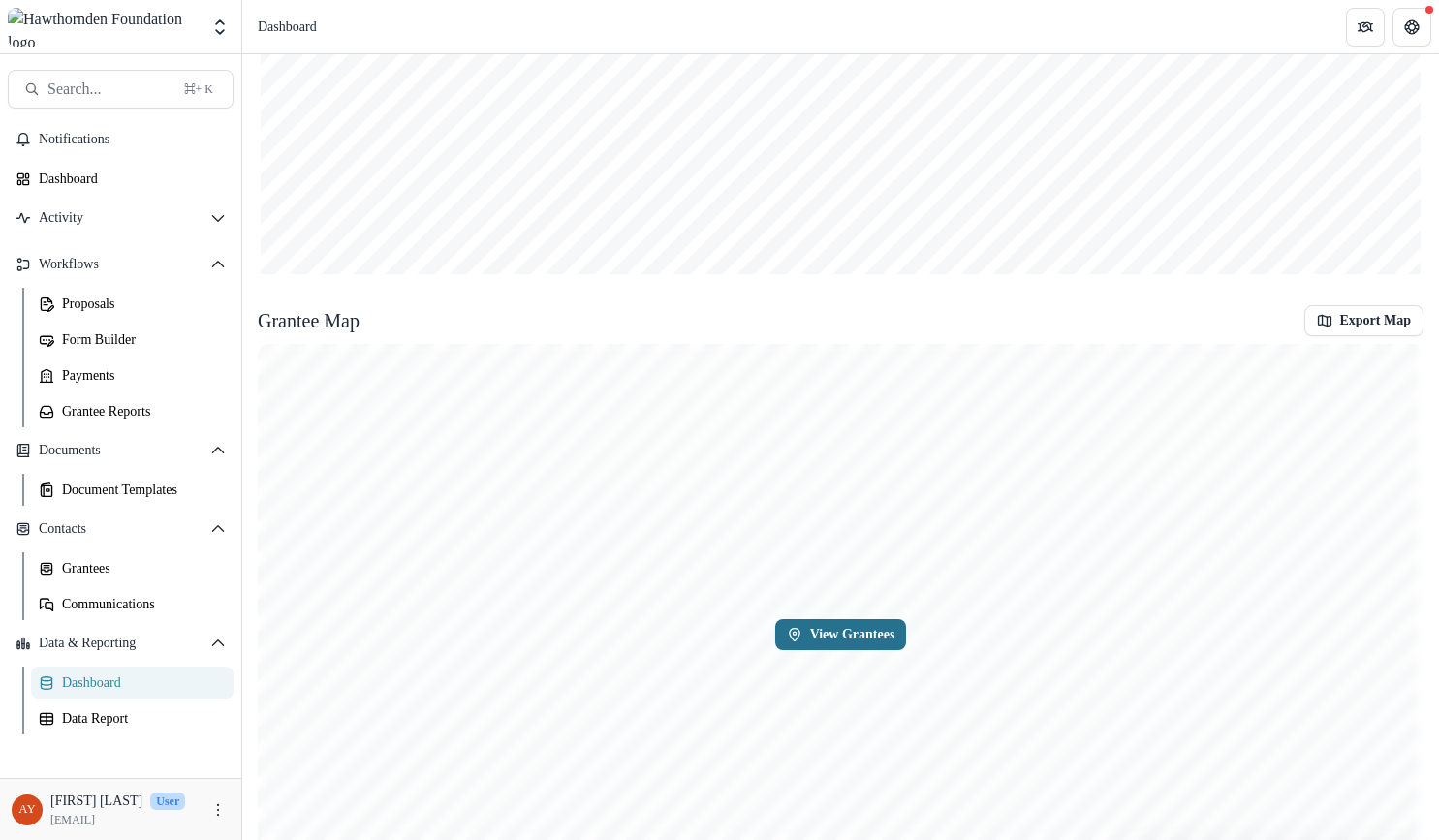 click on "View Grantees" at bounding box center [841, 635] 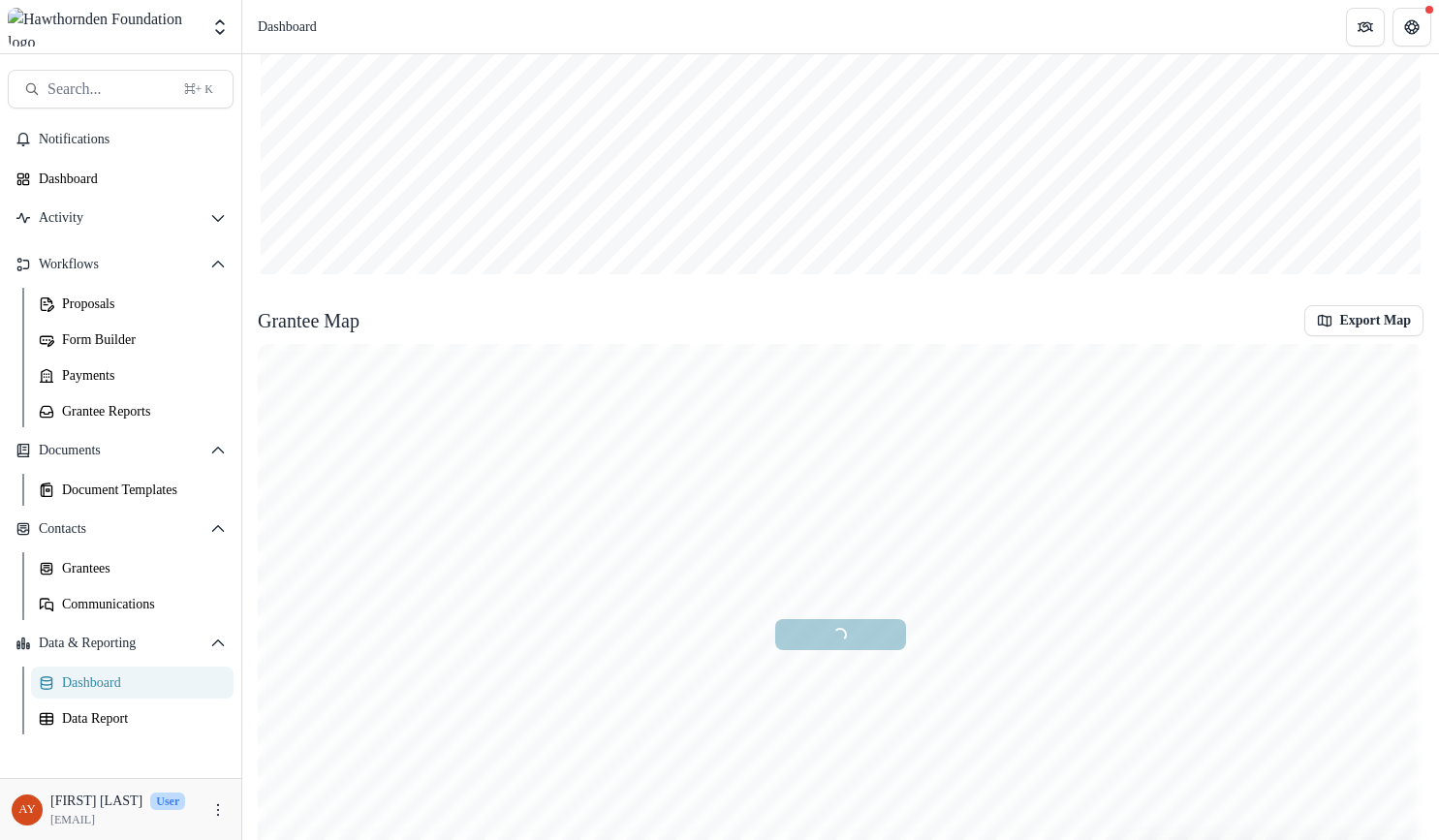 scroll, scrollTop: 2465, scrollLeft: 0, axis: vertical 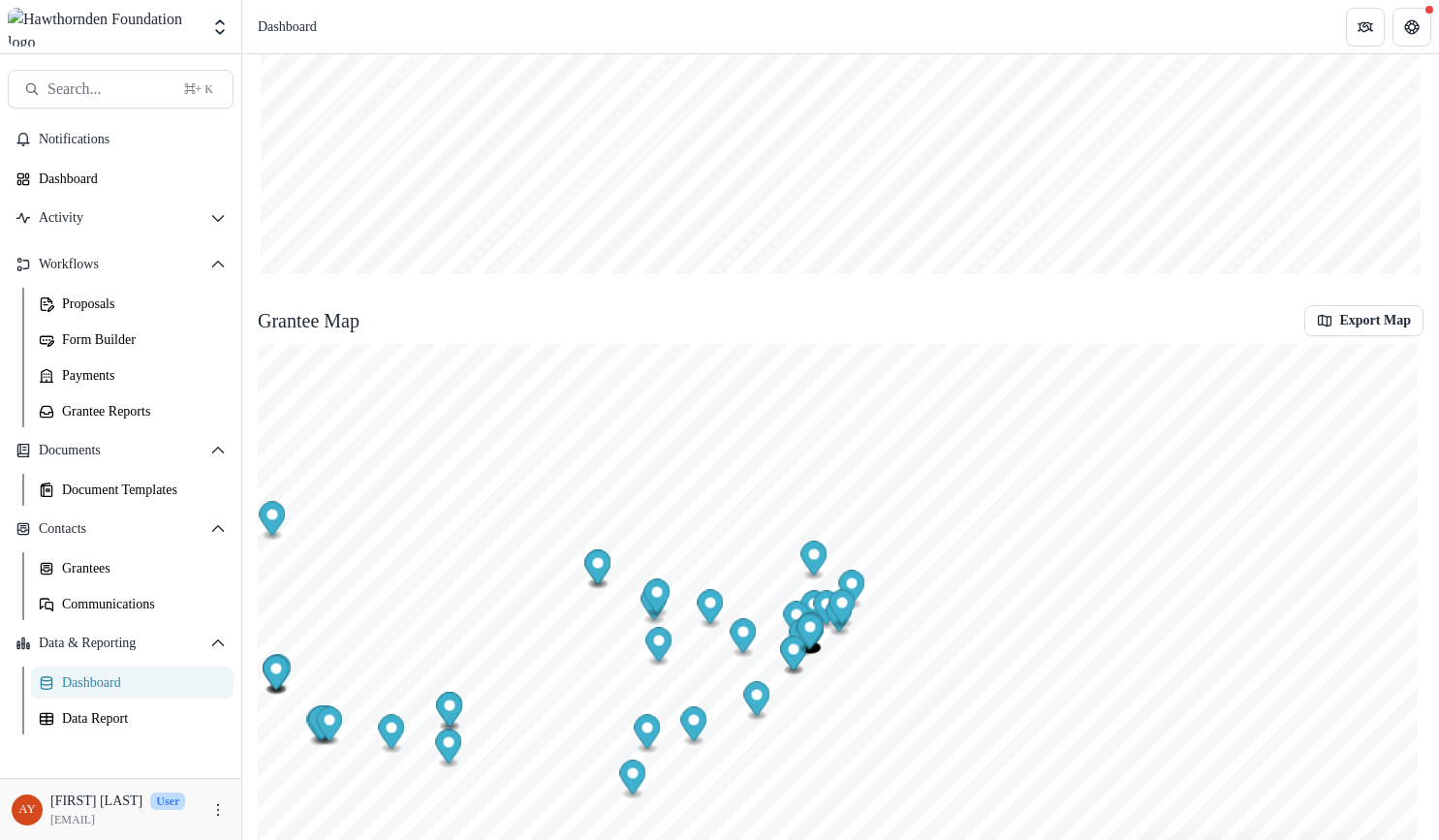 click at bounding box center (1591, 376) 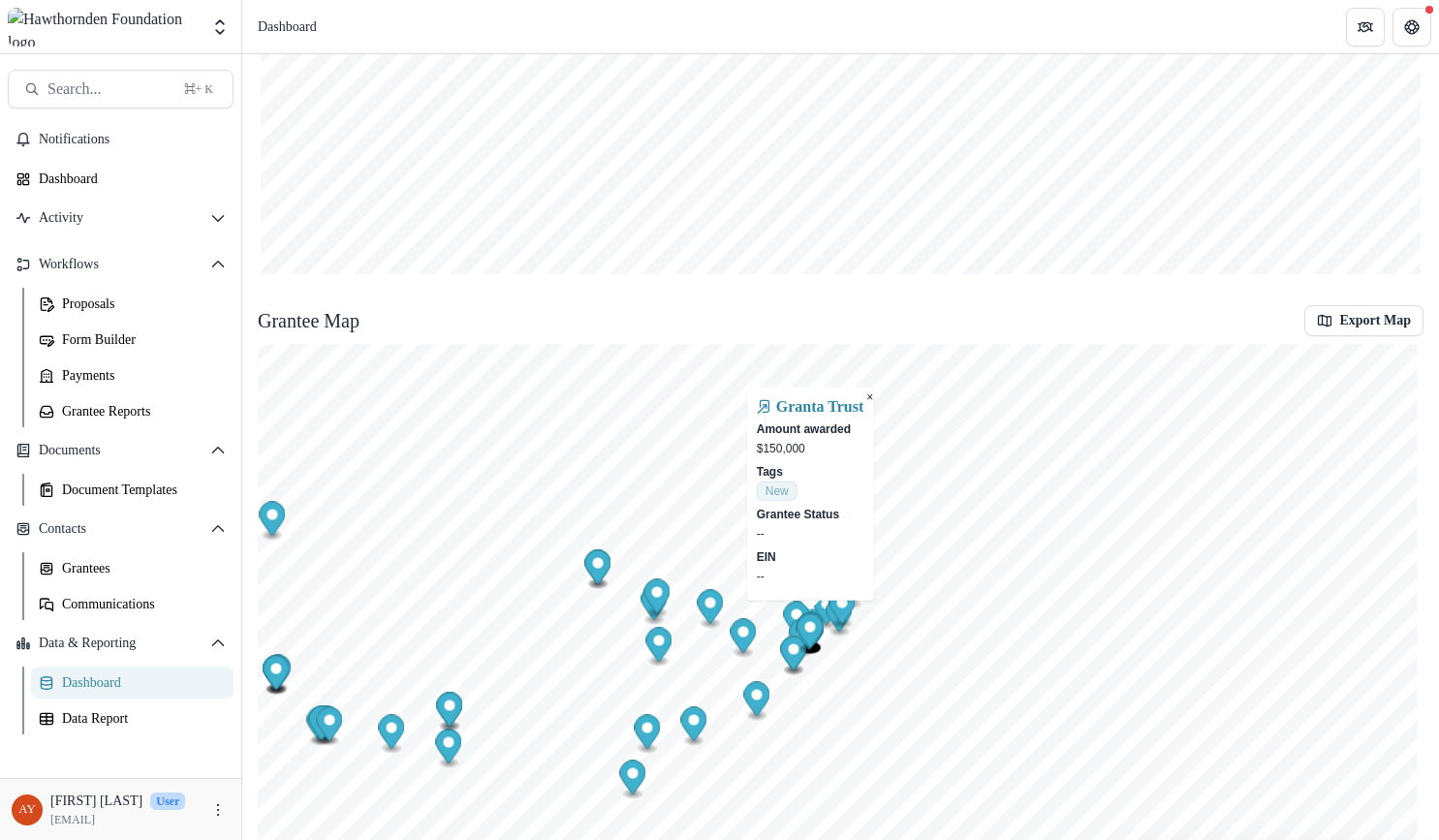 click at bounding box center (1591, 379) 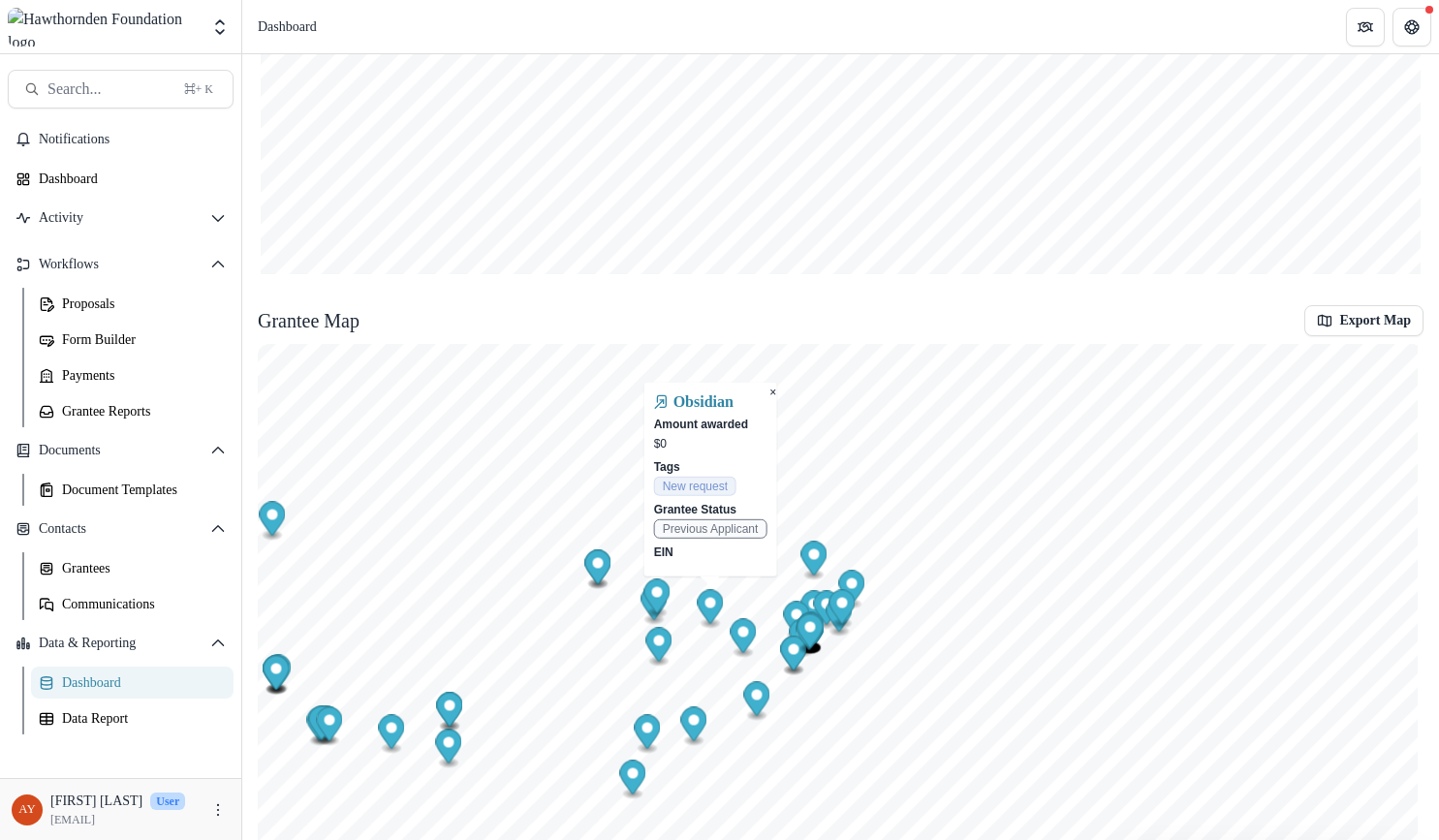 click at bounding box center (1591, 376) 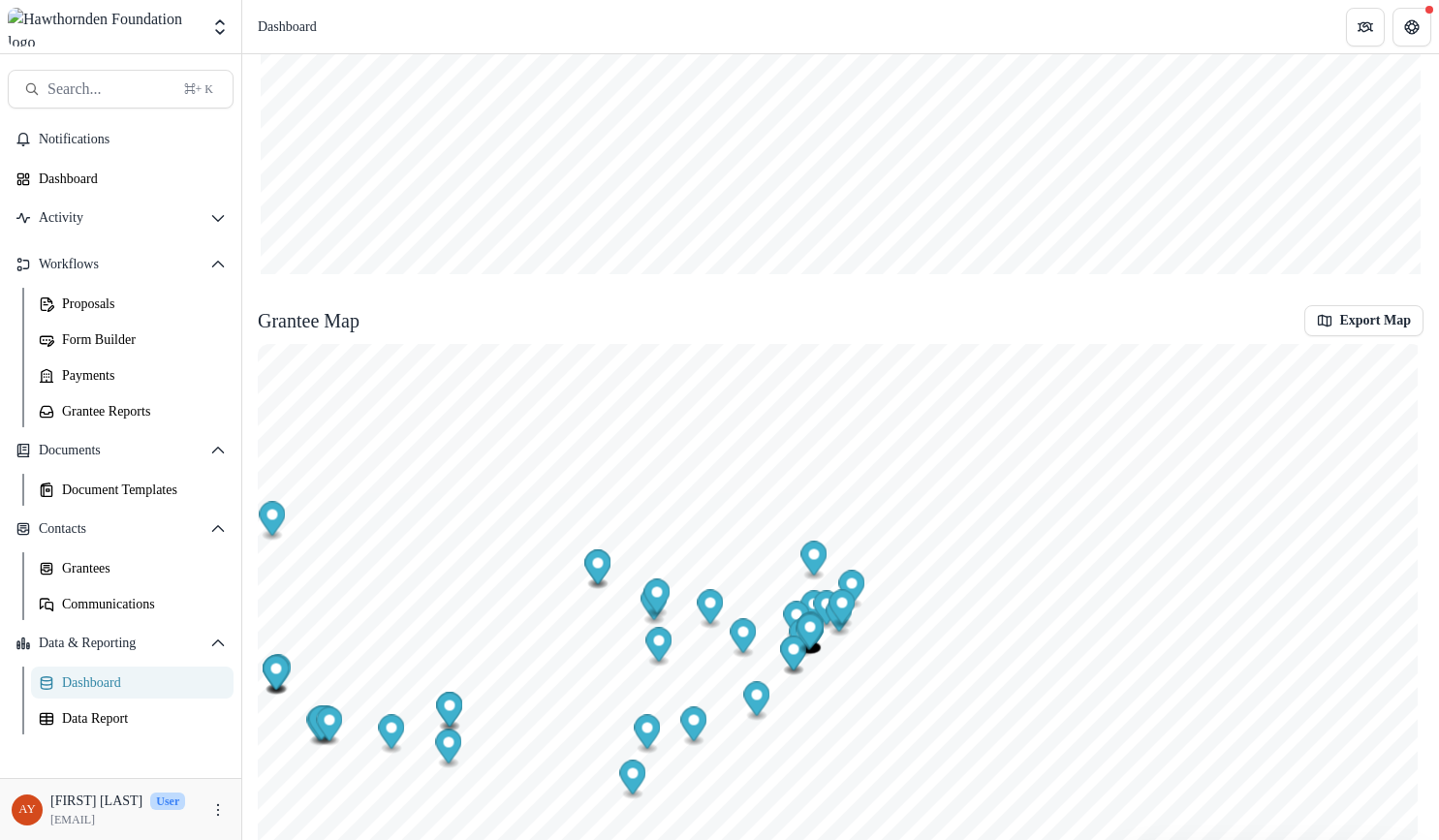 click at bounding box center (1591, 376) 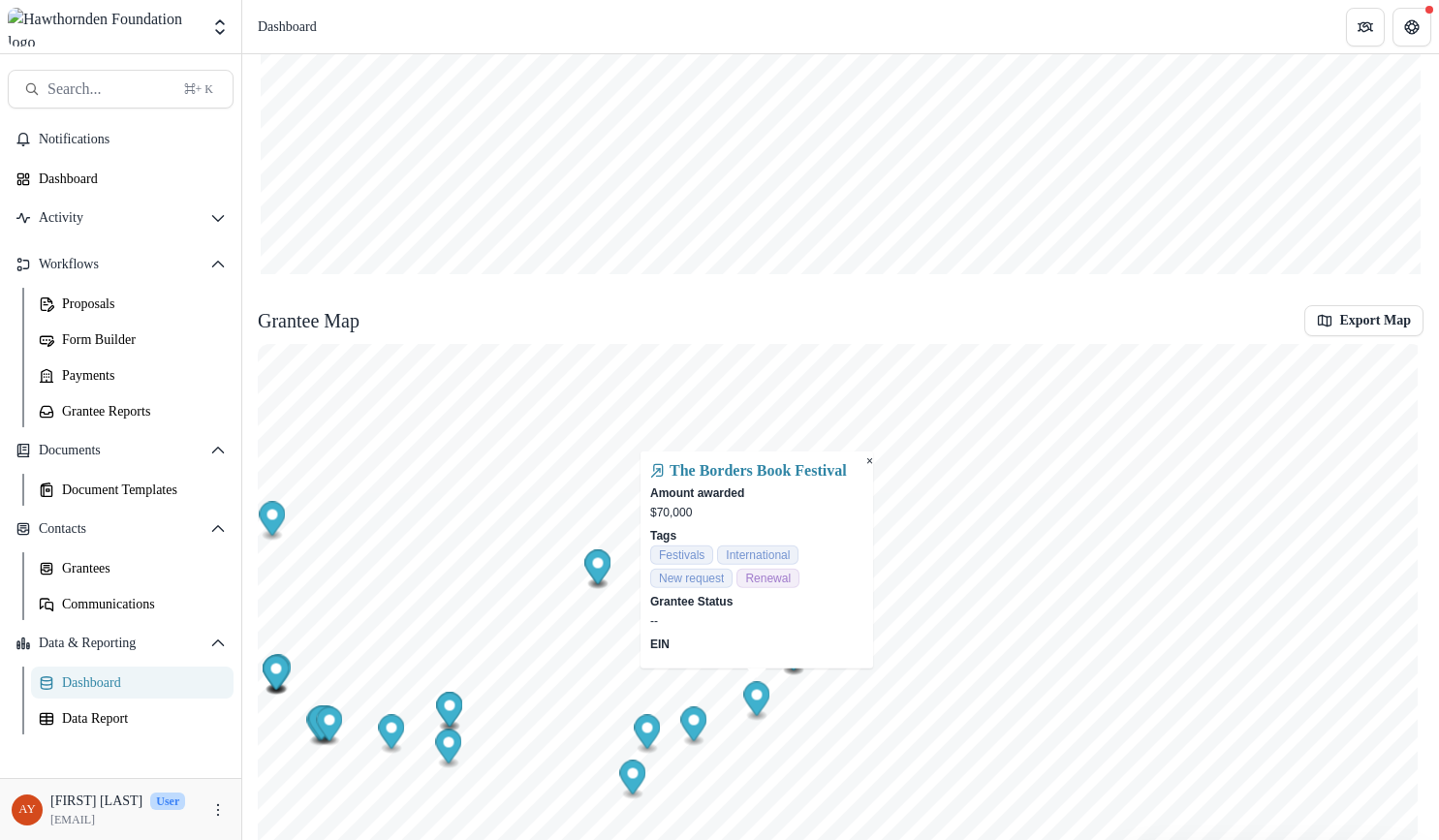 click at bounding box center (1591, 376) 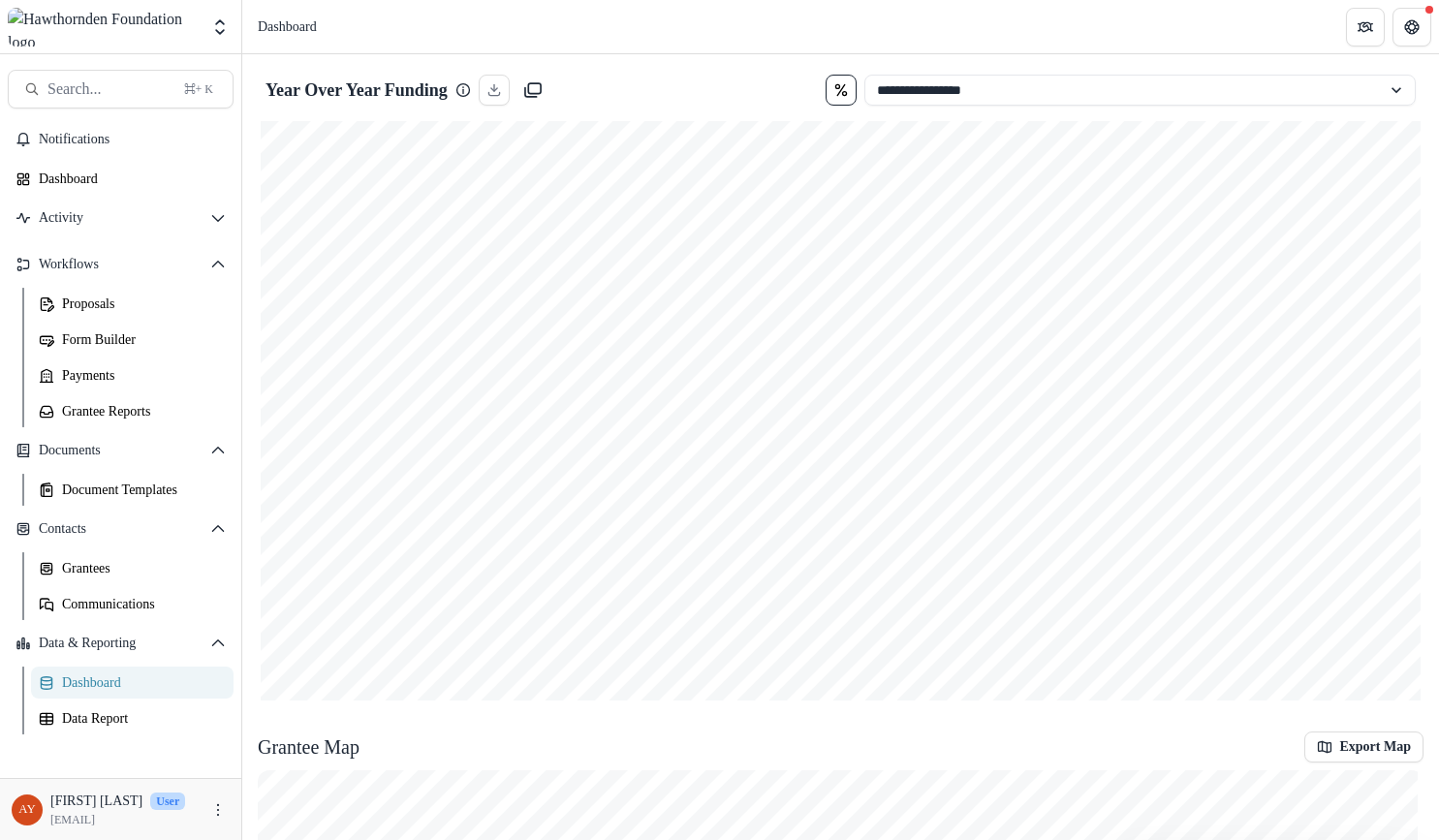 scroll, scrollTop: 2038, scrollLeft: 0, axis: vertical 